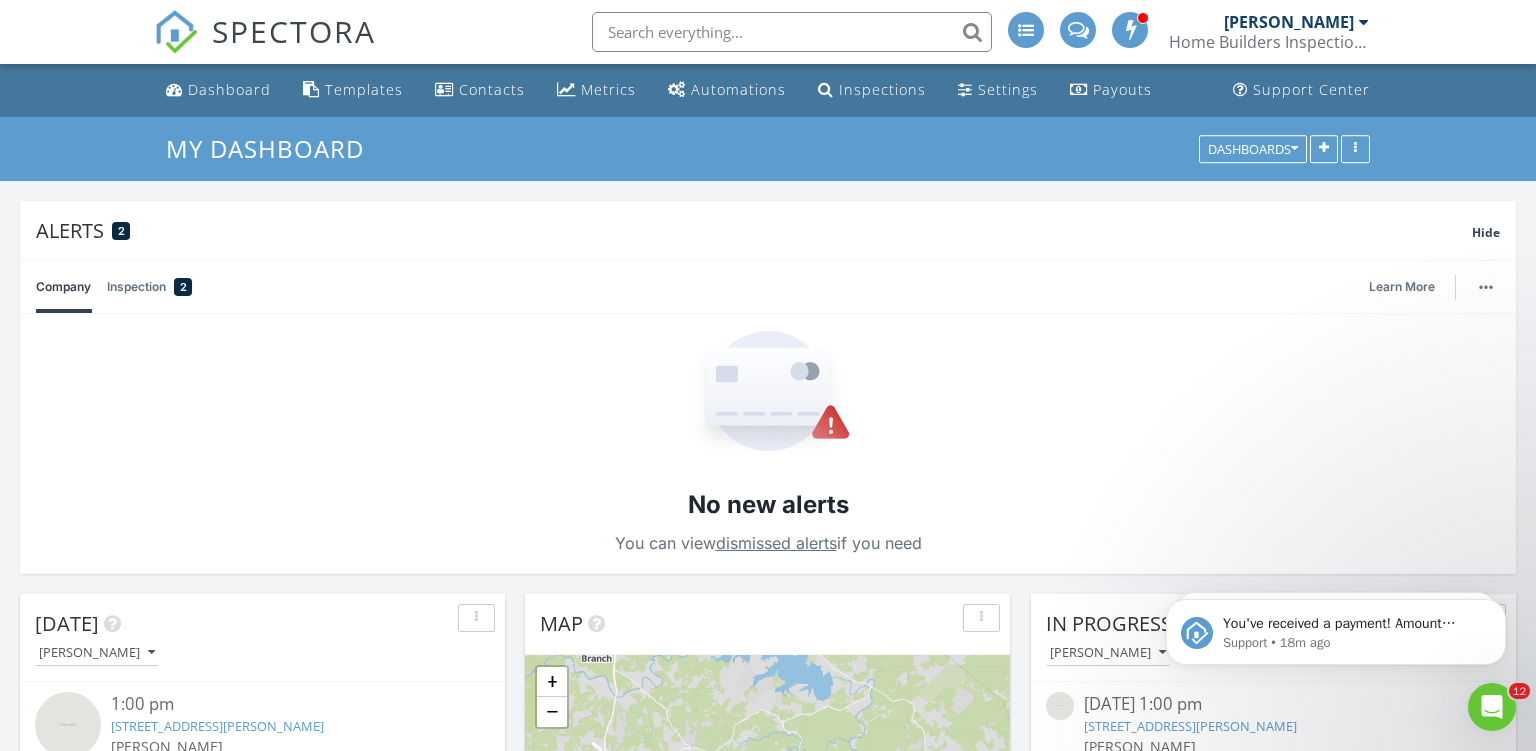 scroll, scrollTop: 0, scrollLeft: 0, axis: both 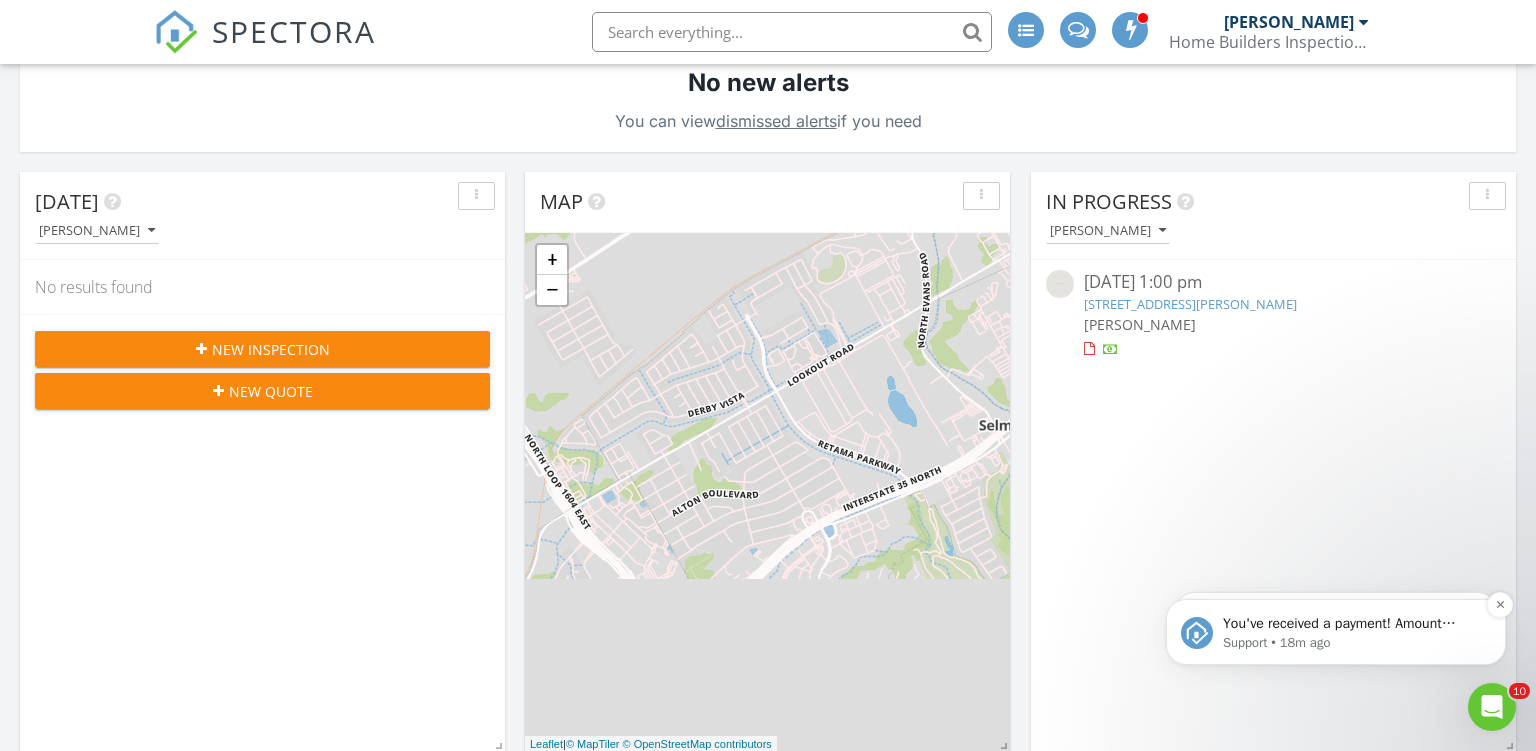 click on "Support • 18m ago" at bounding box center [1352, 643] 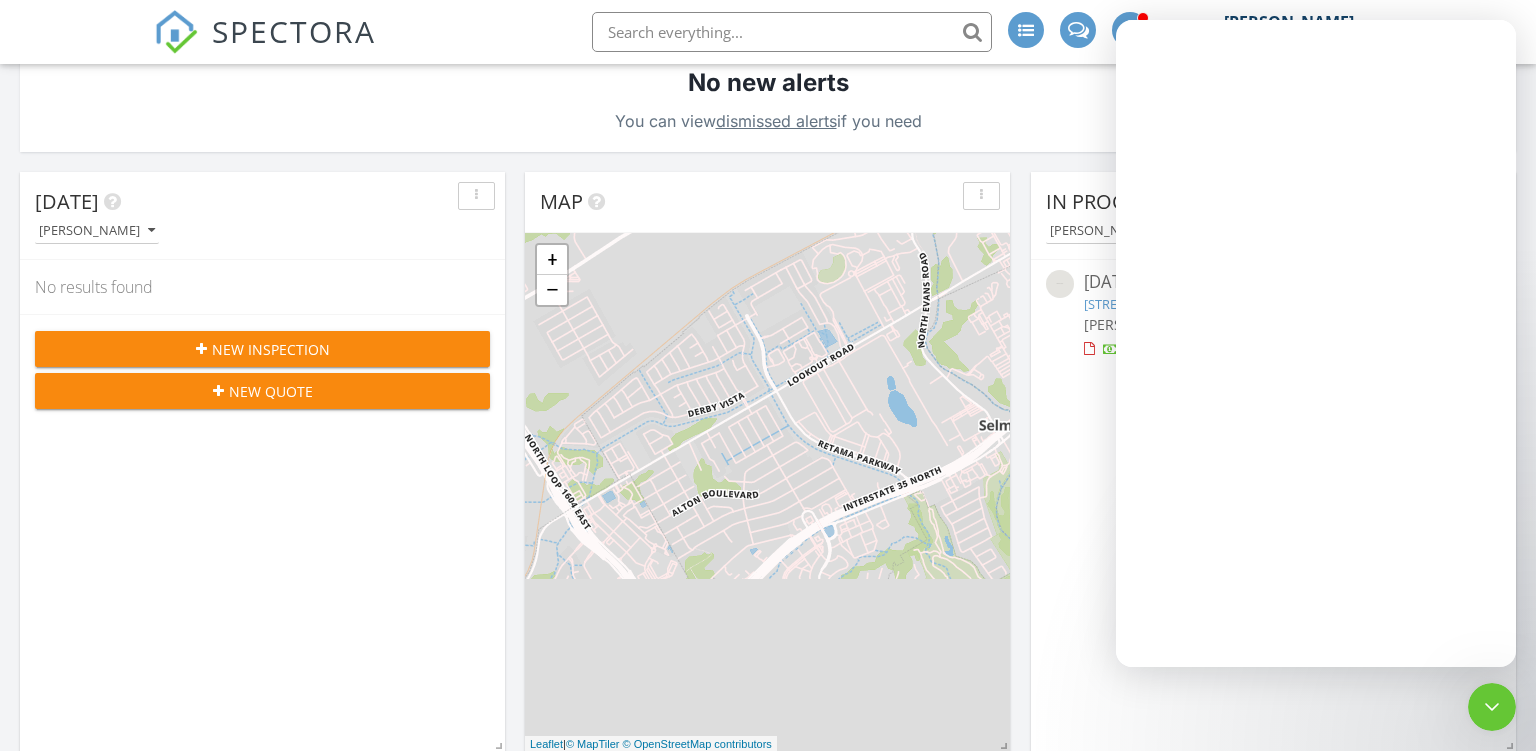 scroll, scrollTop: 0, scrollLeft: 0, axis: both 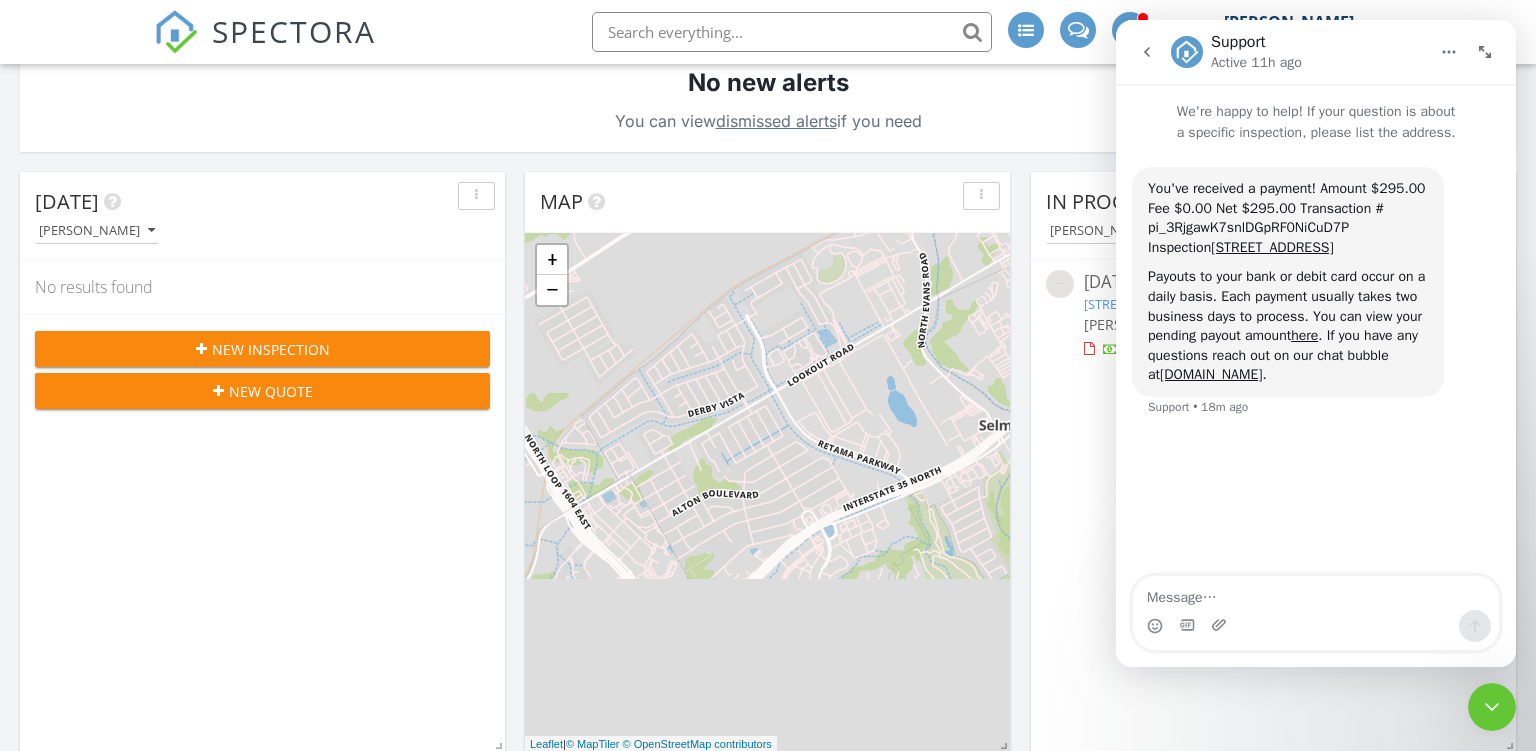 click 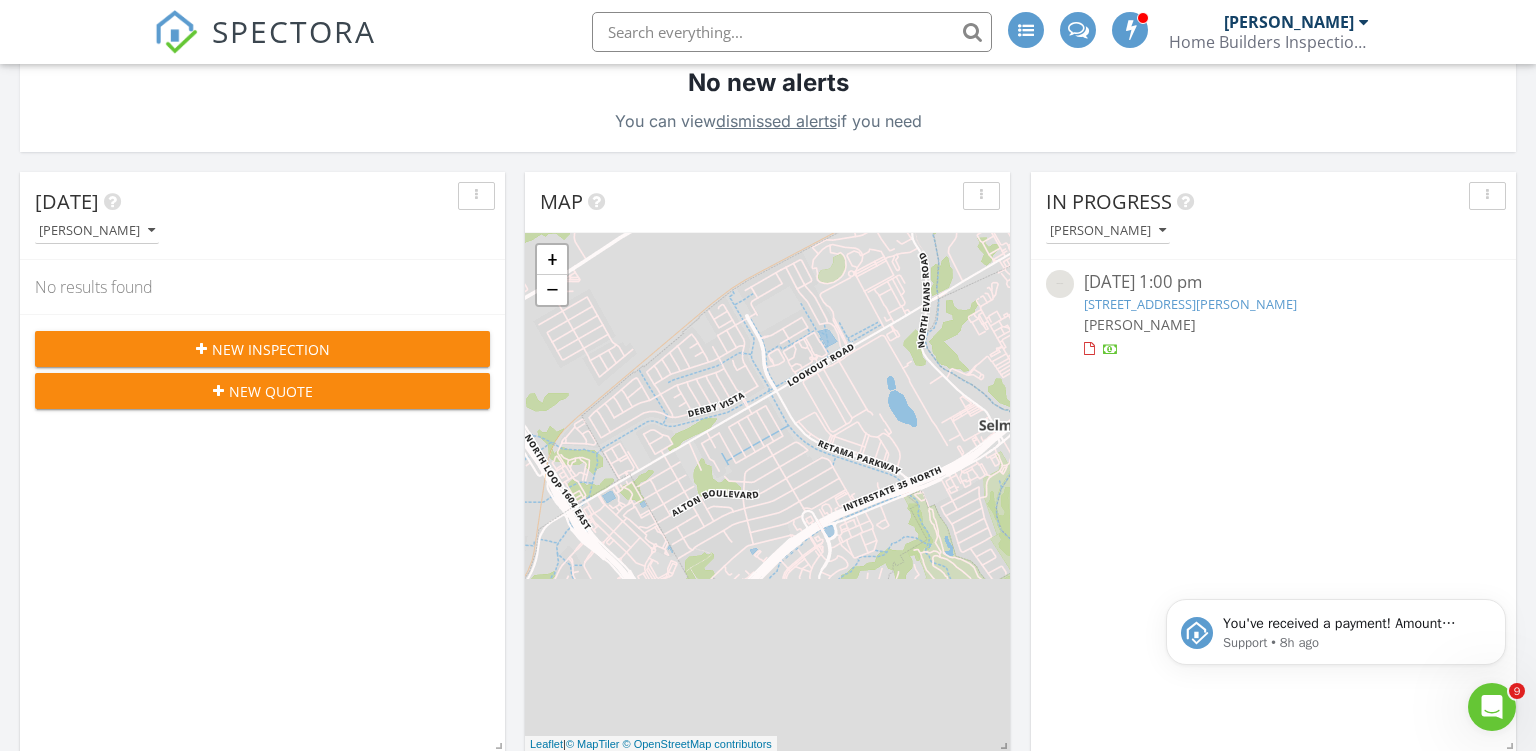 scroll, scrollTop: 0, scrollLeft: 0, axis: both 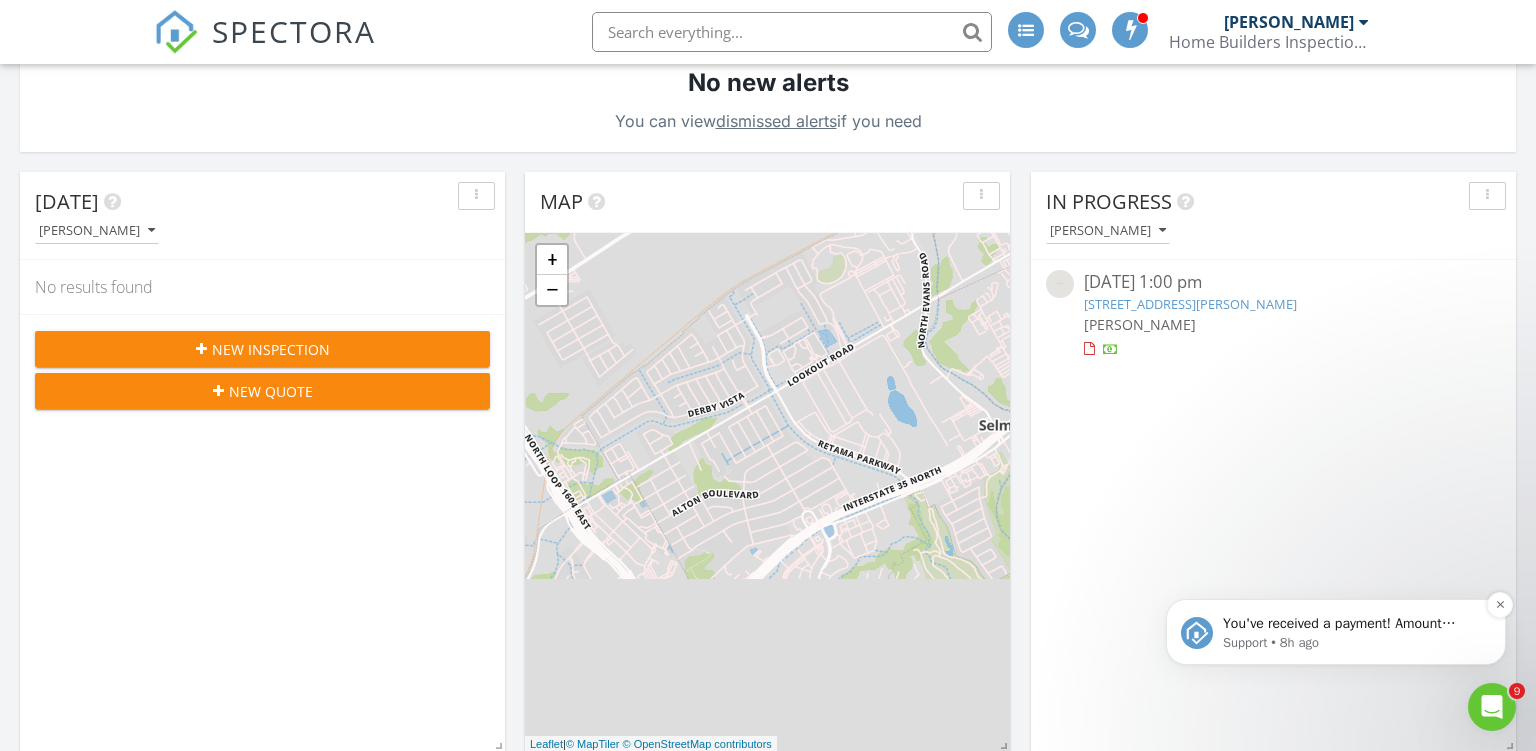 click on "Support • 8h ago" at bounding box center (1352, 643) 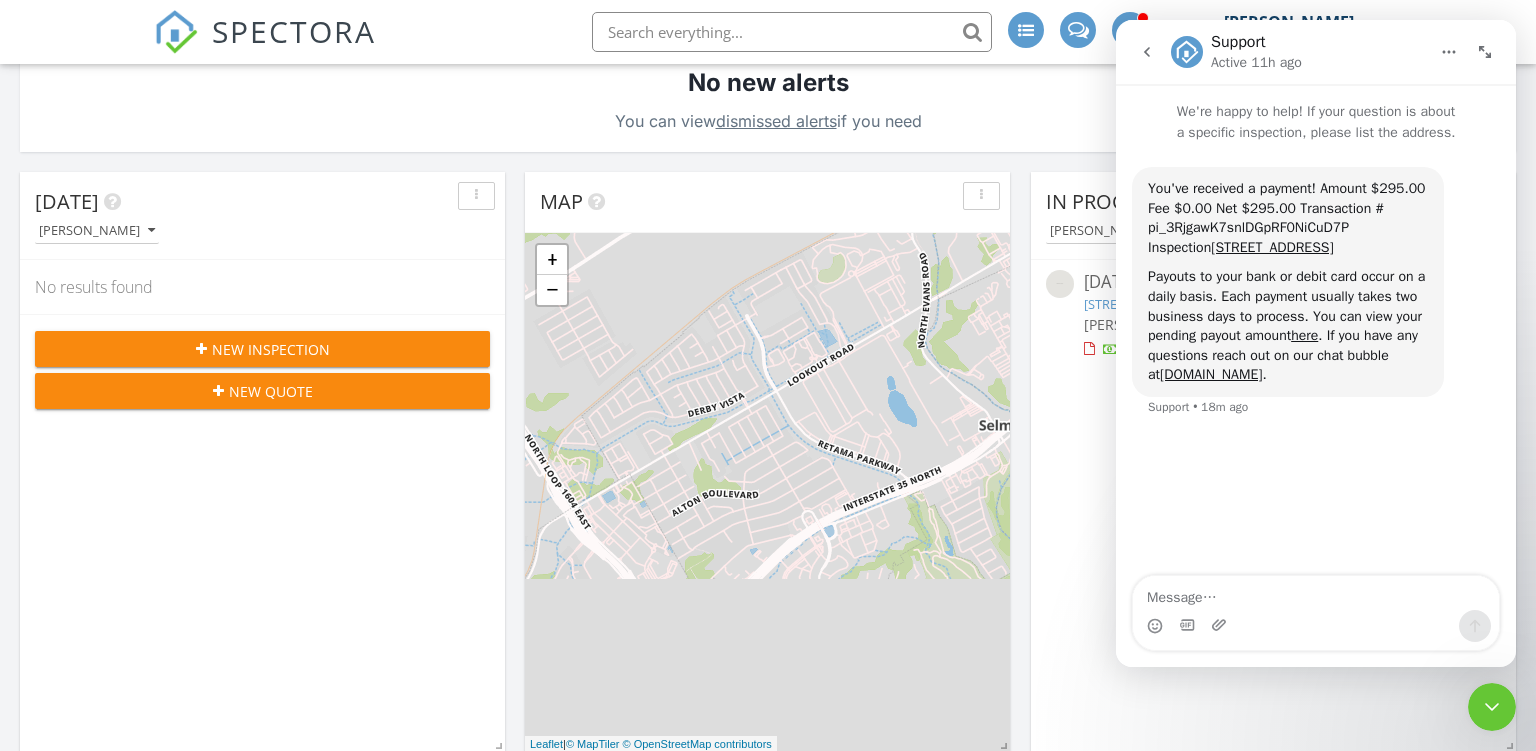 click on "In Progress
Ron Noble
07/10/25 1:00 pm   3692 Gamble, Schertz, TX 78154
Ron Noble" at bounding box center (1273, 462) 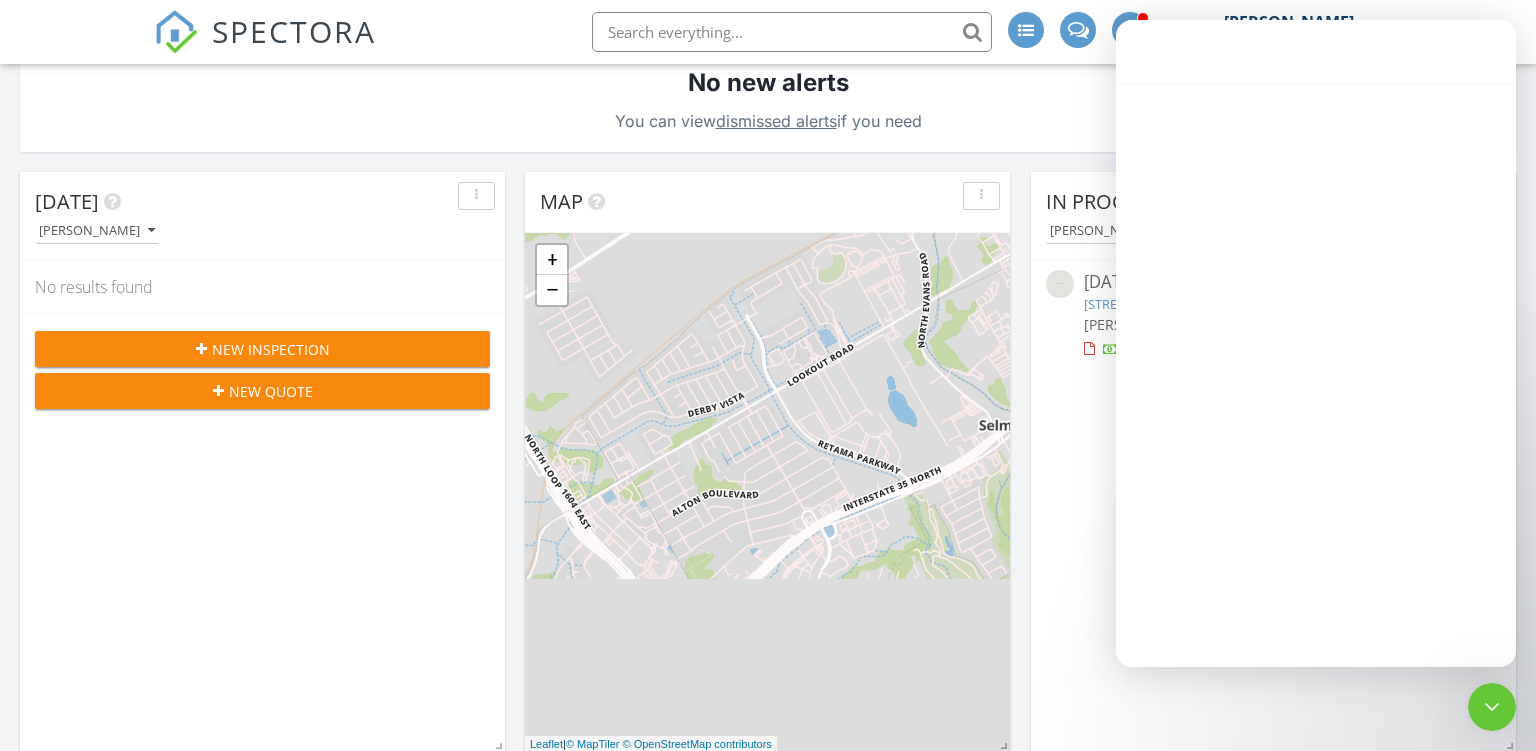 scroll, scrollTop: 0, scrollLeft: 0, axis: both 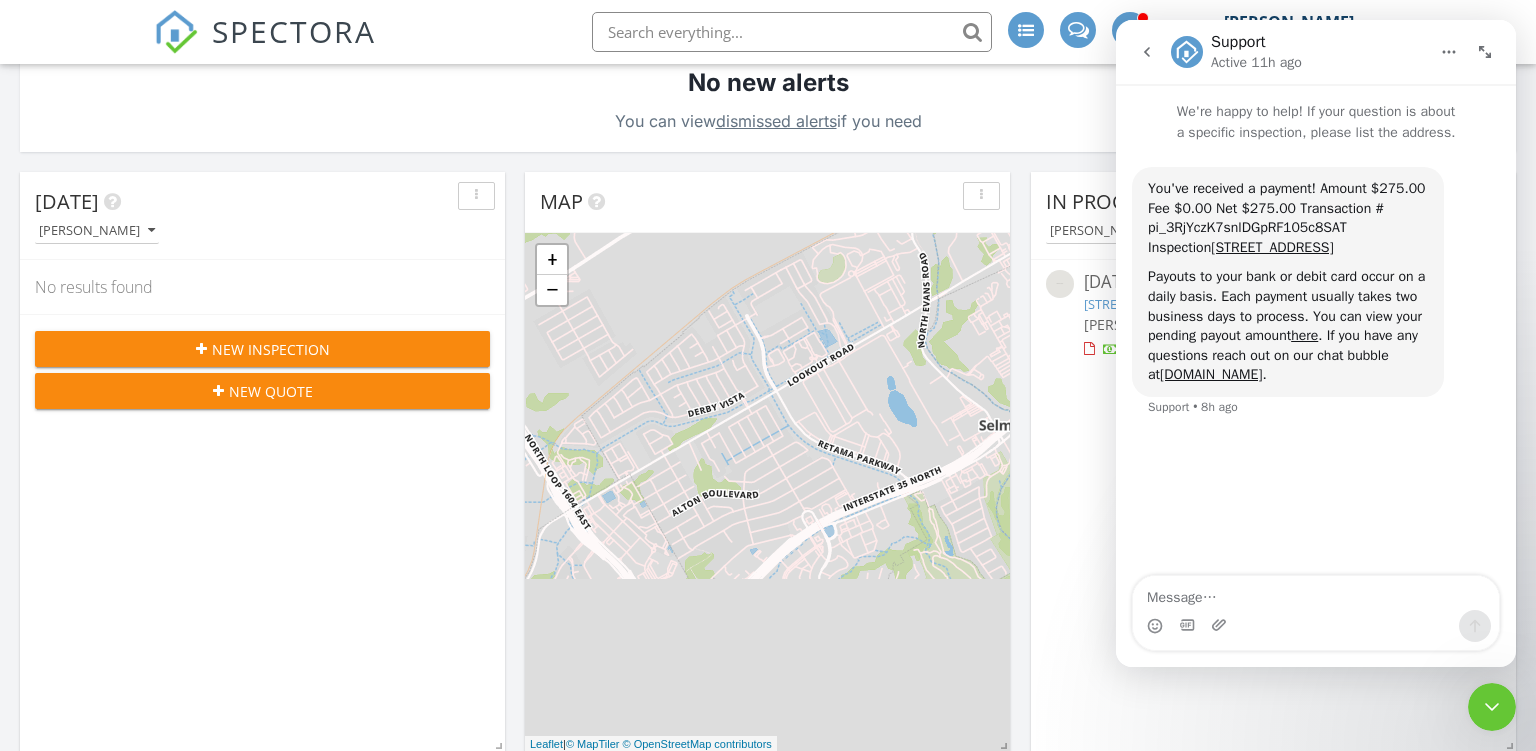 click on "In Progress
Ron Noble
07/10/25 1:00 pm   3692 Gamble, Schertz, TX 78154
Ron Noble" at bounding box center (1273, 462) 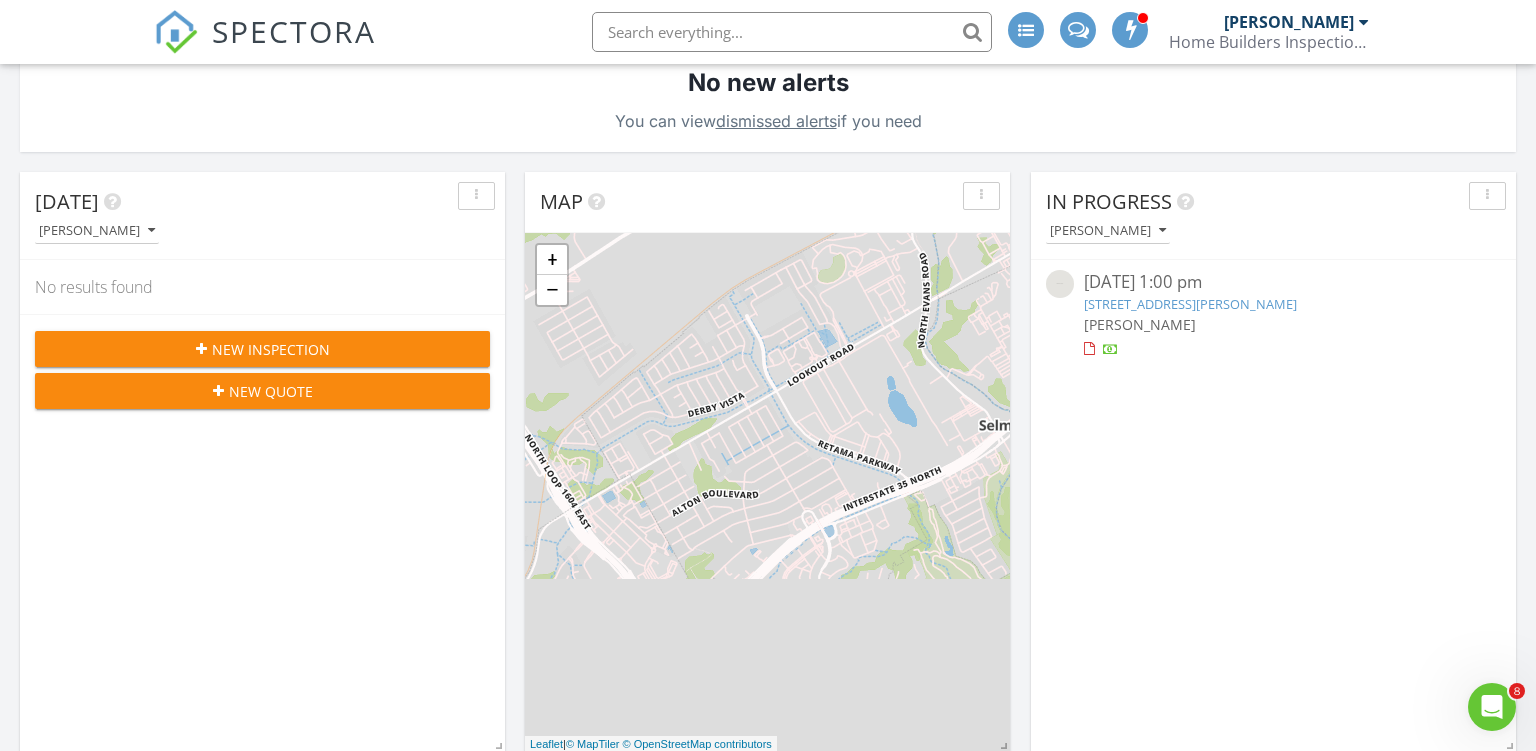 scroll, scrollTop: 0, scrollLeft: 0, axis: both 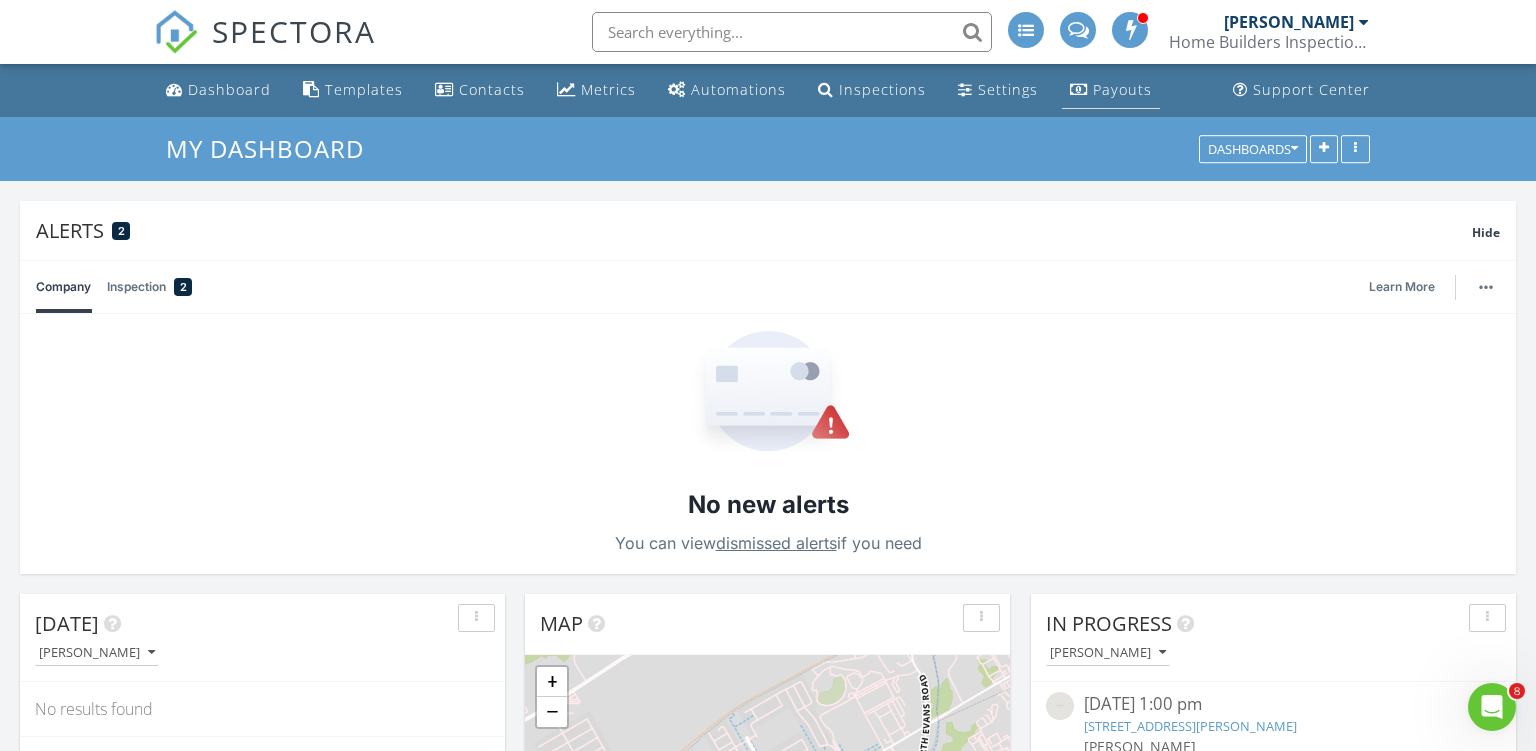 click on "Payouts" at bounding box center (1122, 89) 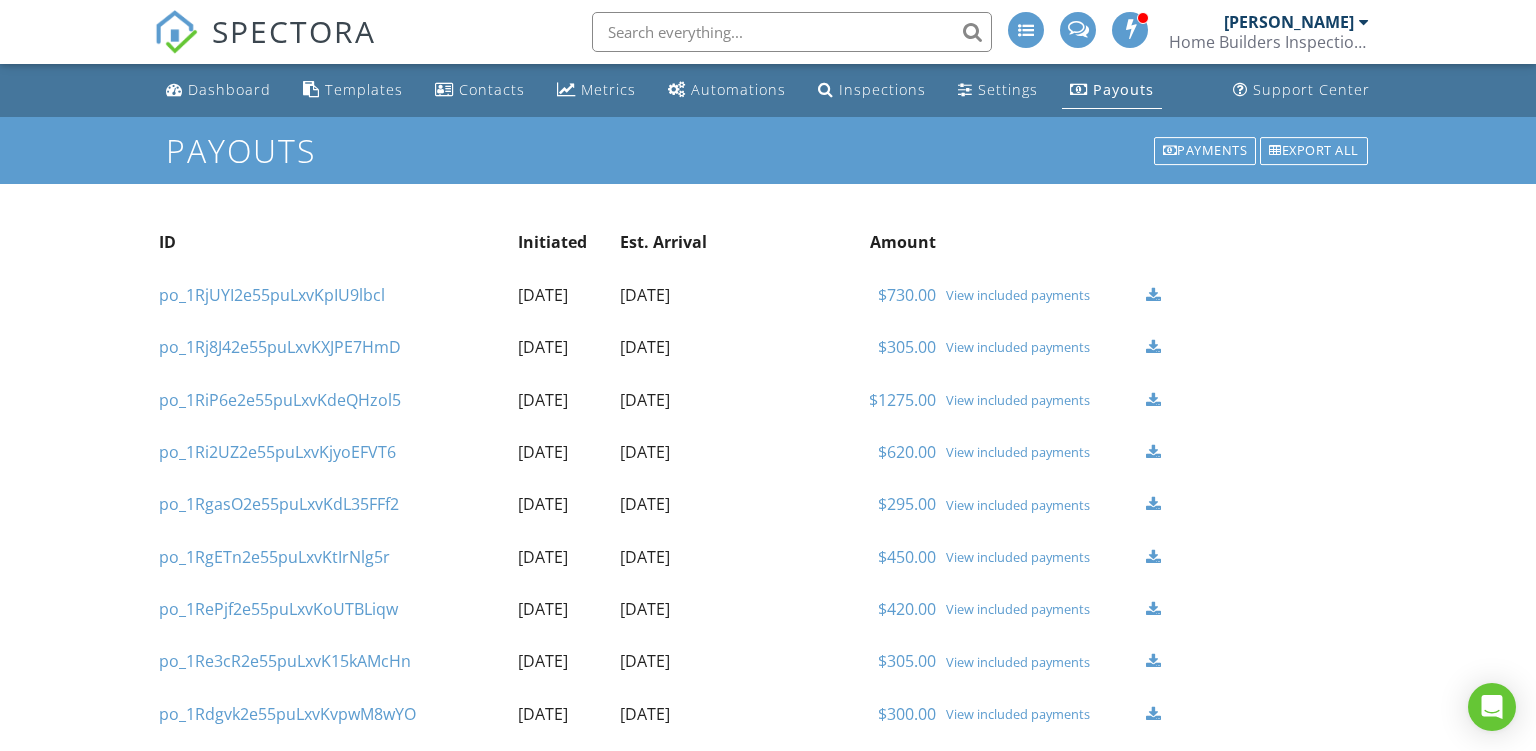 scroll, scrollTop: 0, scrollLeft: 0, axis: both 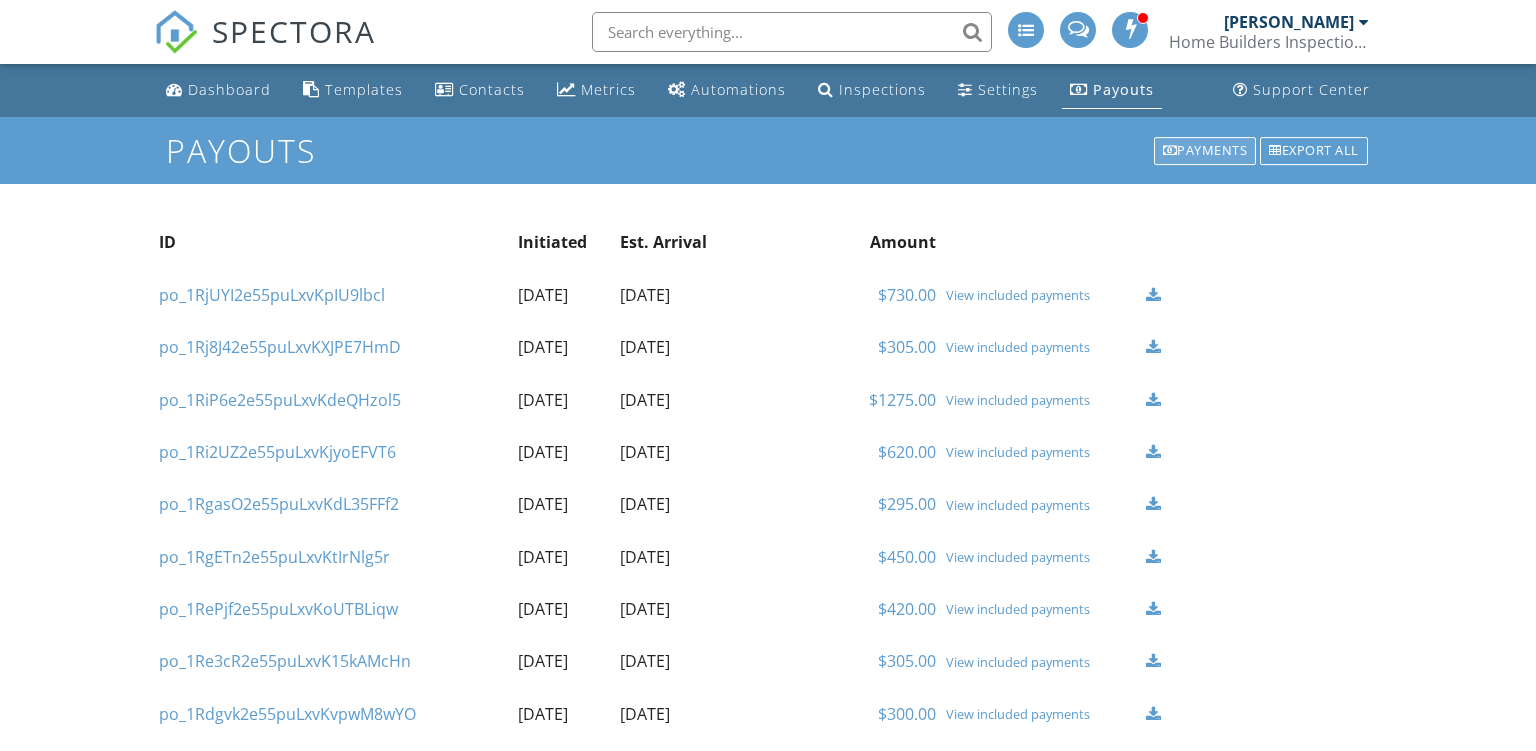 click on "Payments" at bounding box center (1205, 151) 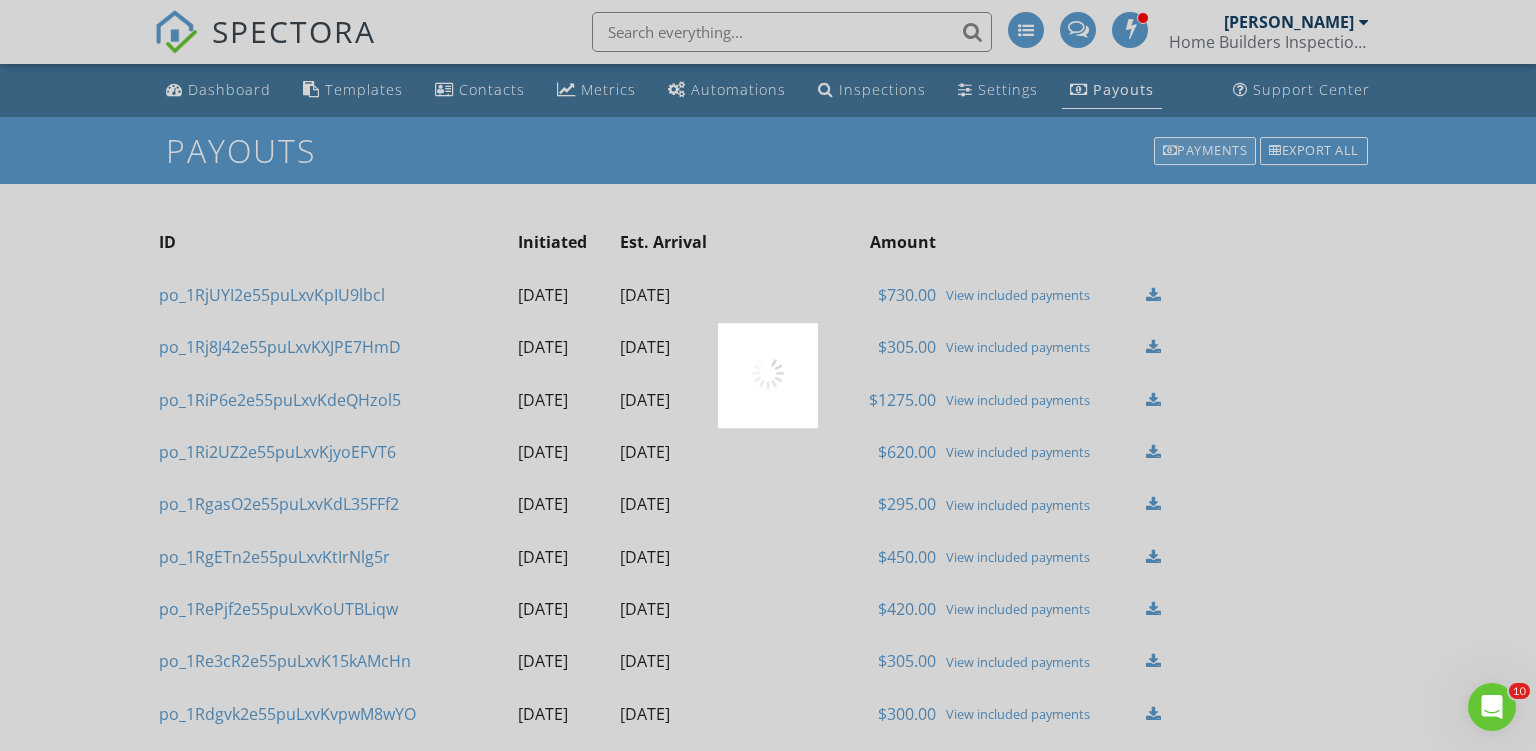 scroll, scrollTop: 0, scrollLeft: 0, axis: both 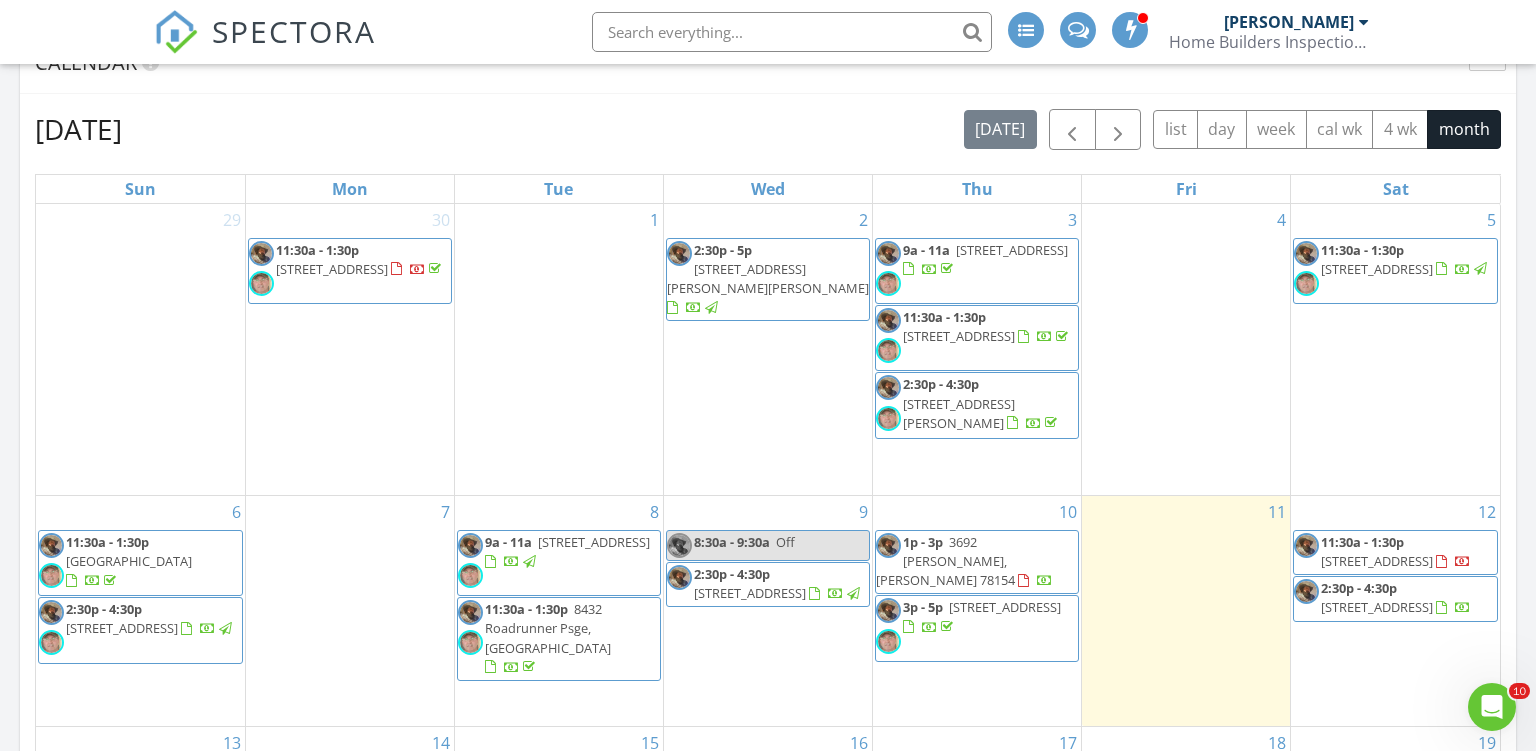 click on "9514 Goldenrod Cir, San Antonio 78266" at bounding box center (750, 593) 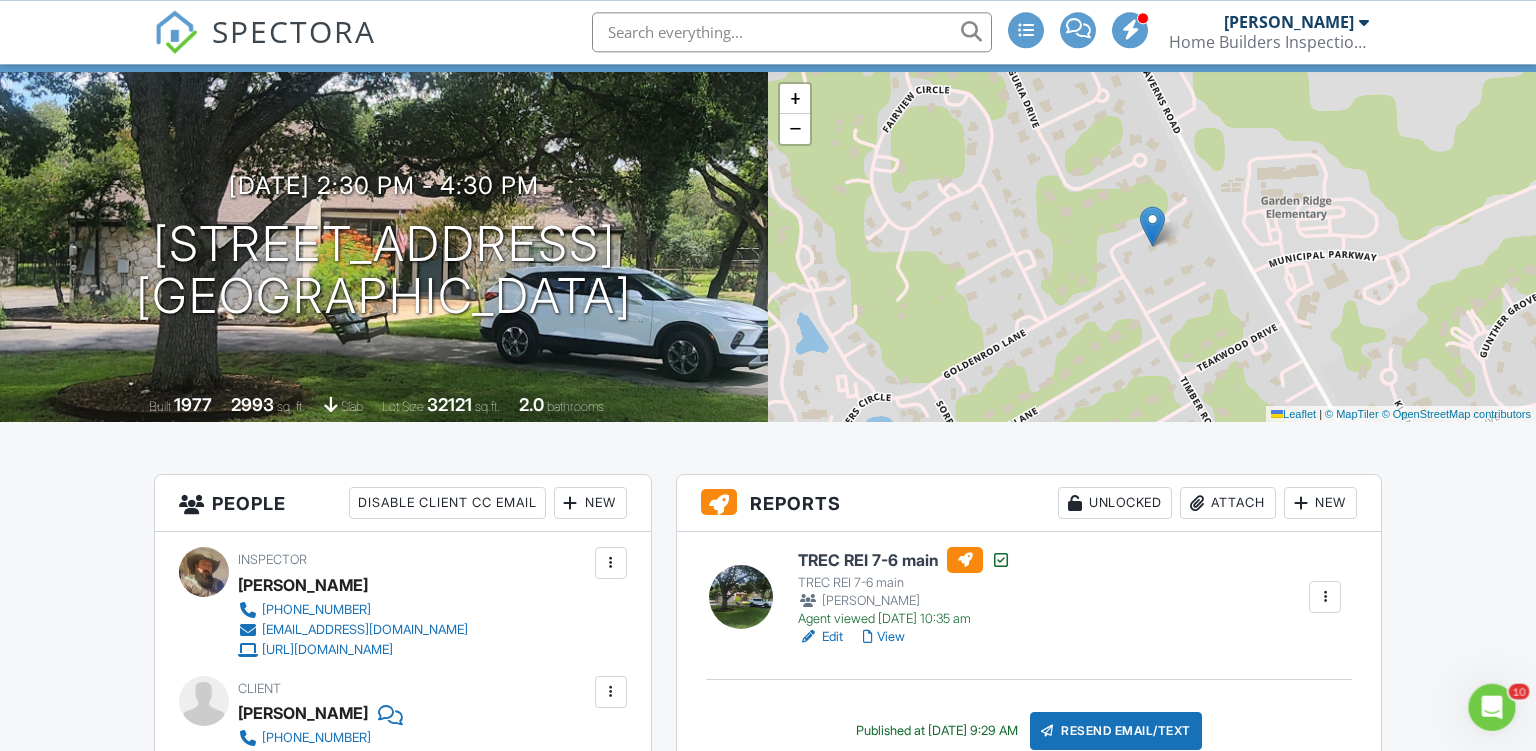 scroll, scrollTop: 0, scrollLeft: 0, axis: both 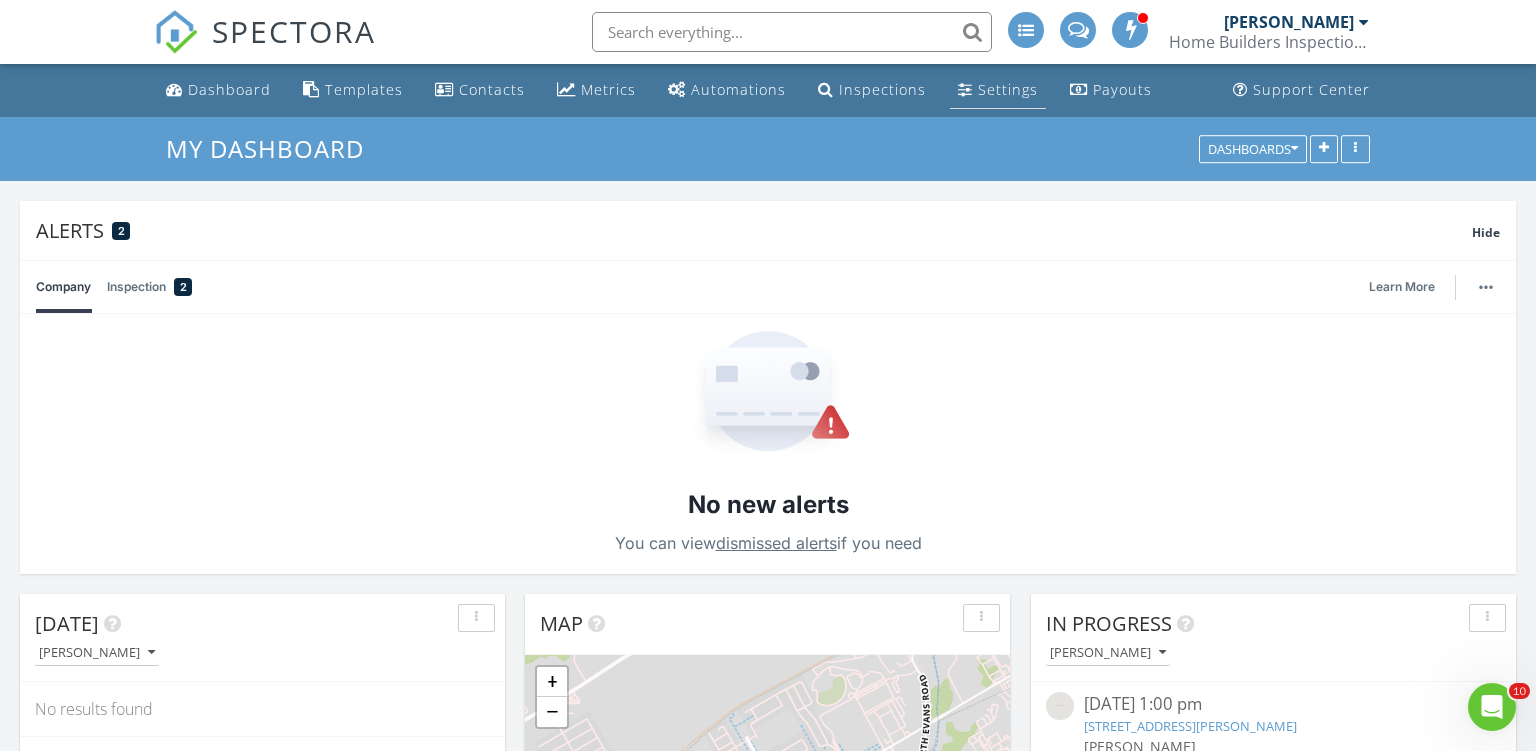 click on "Settings" at bounding box center [1008, 89] 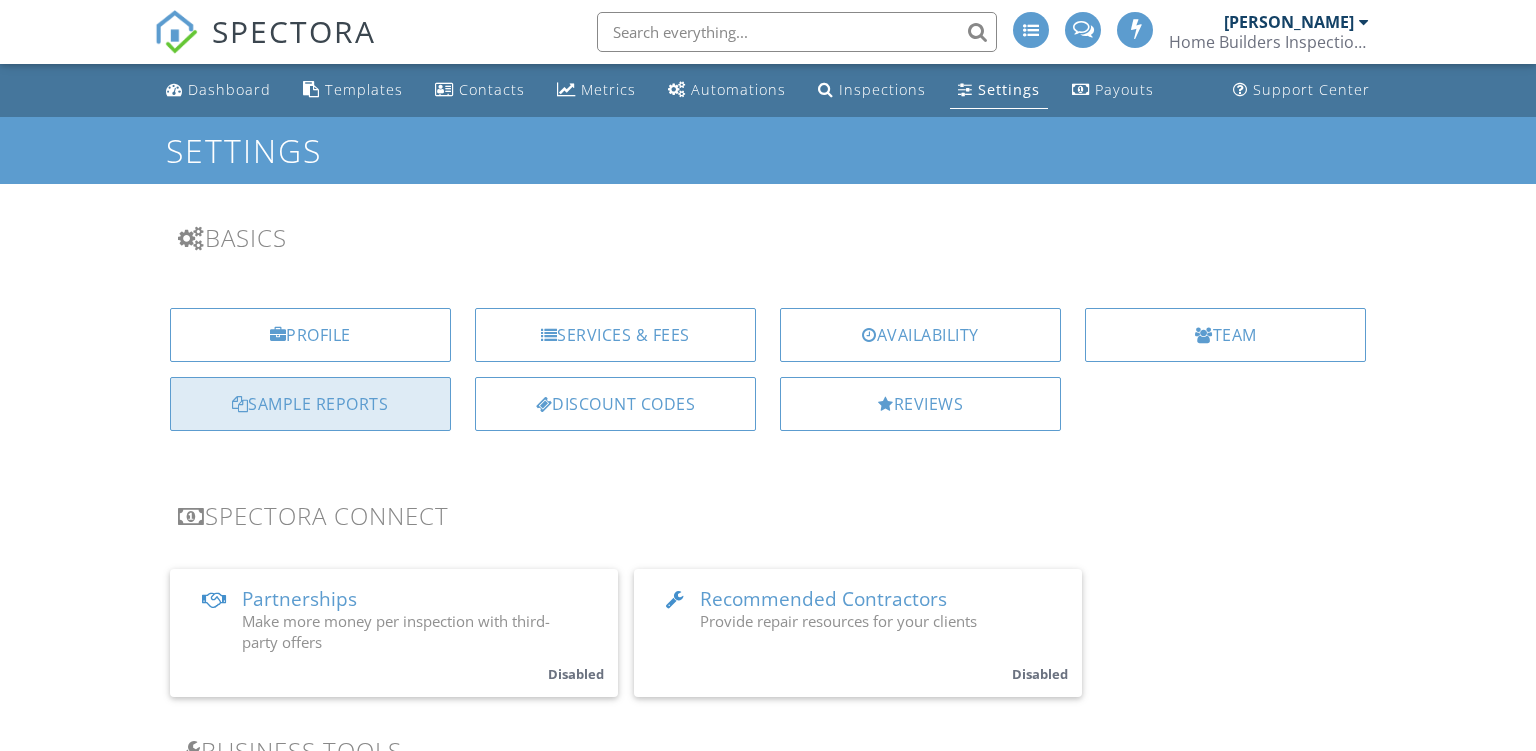 scroll, scrollTop: 0, scrollLeft: 0, axis: both 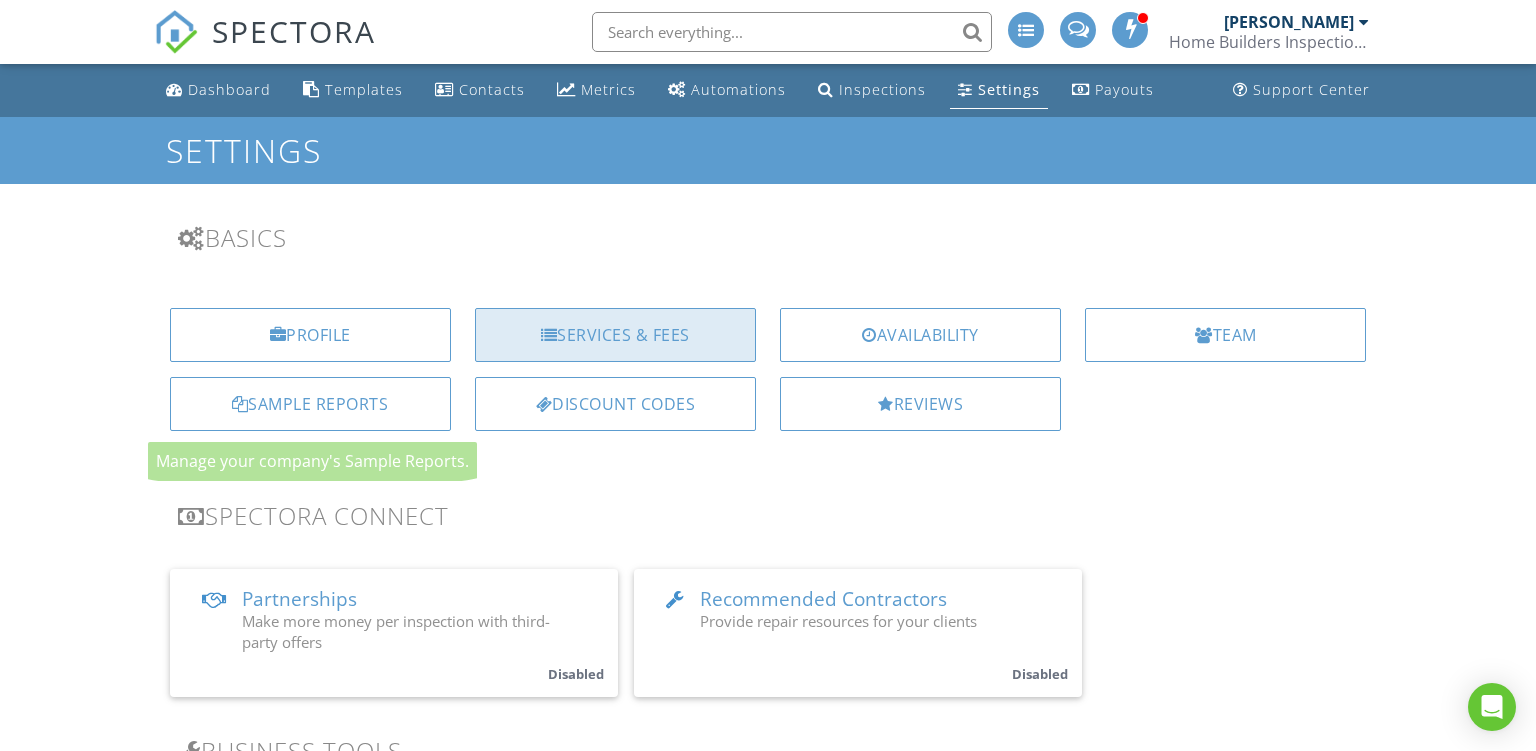 click on "Services & Fees" at bounding box center [615, 335] 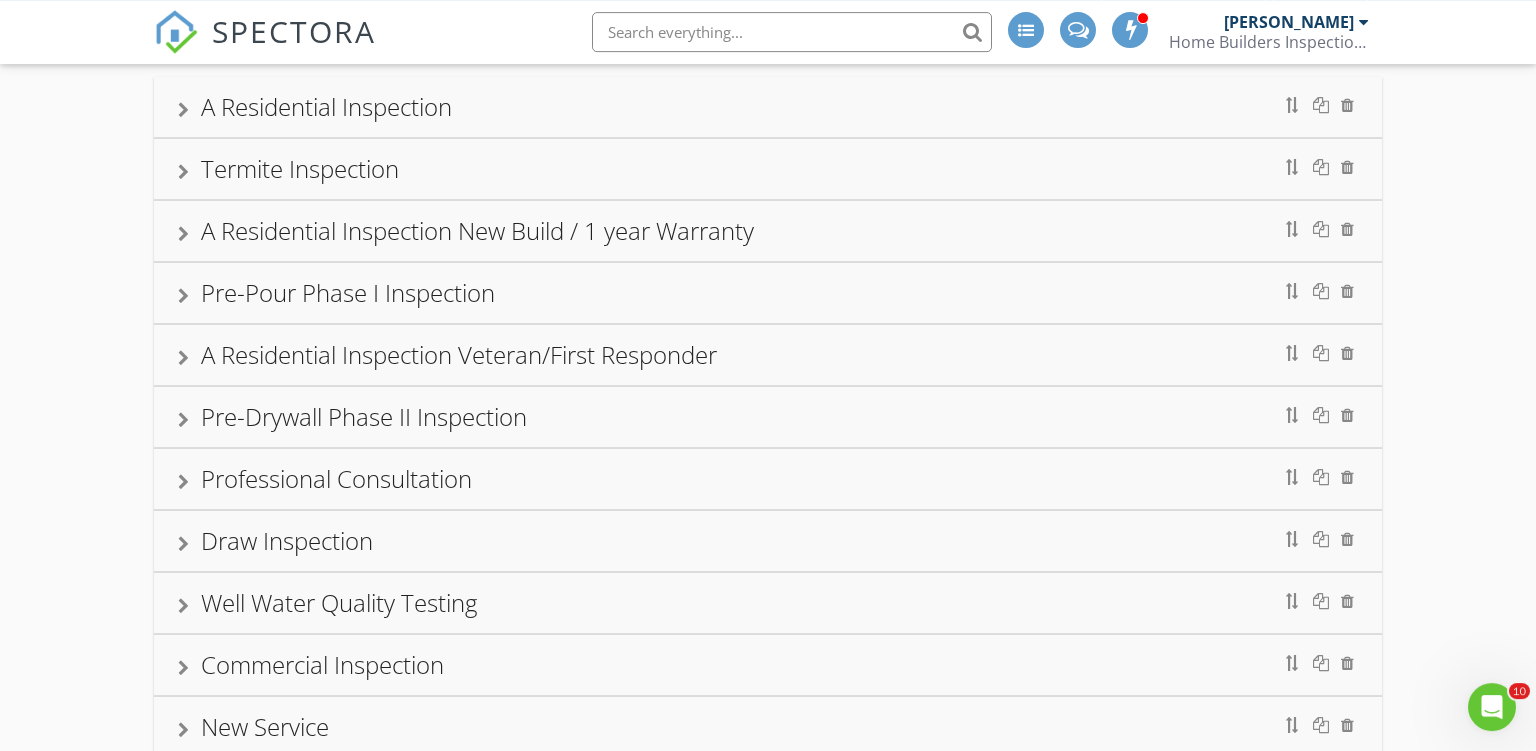 scroll, scrollTop: 0, scrollLeft: 0, axis: both 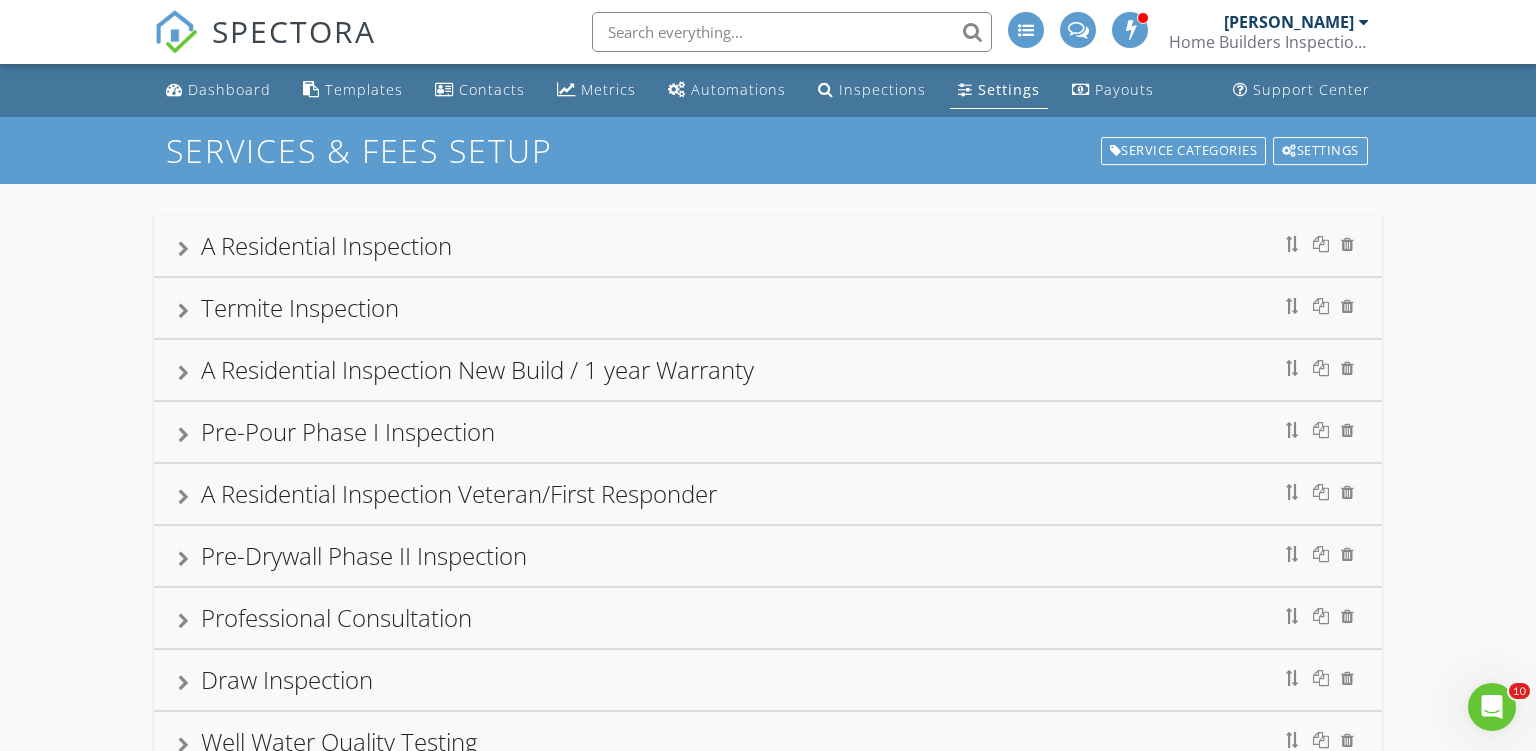 click on "A Residential Inspection" at bounding box center [326, 245] 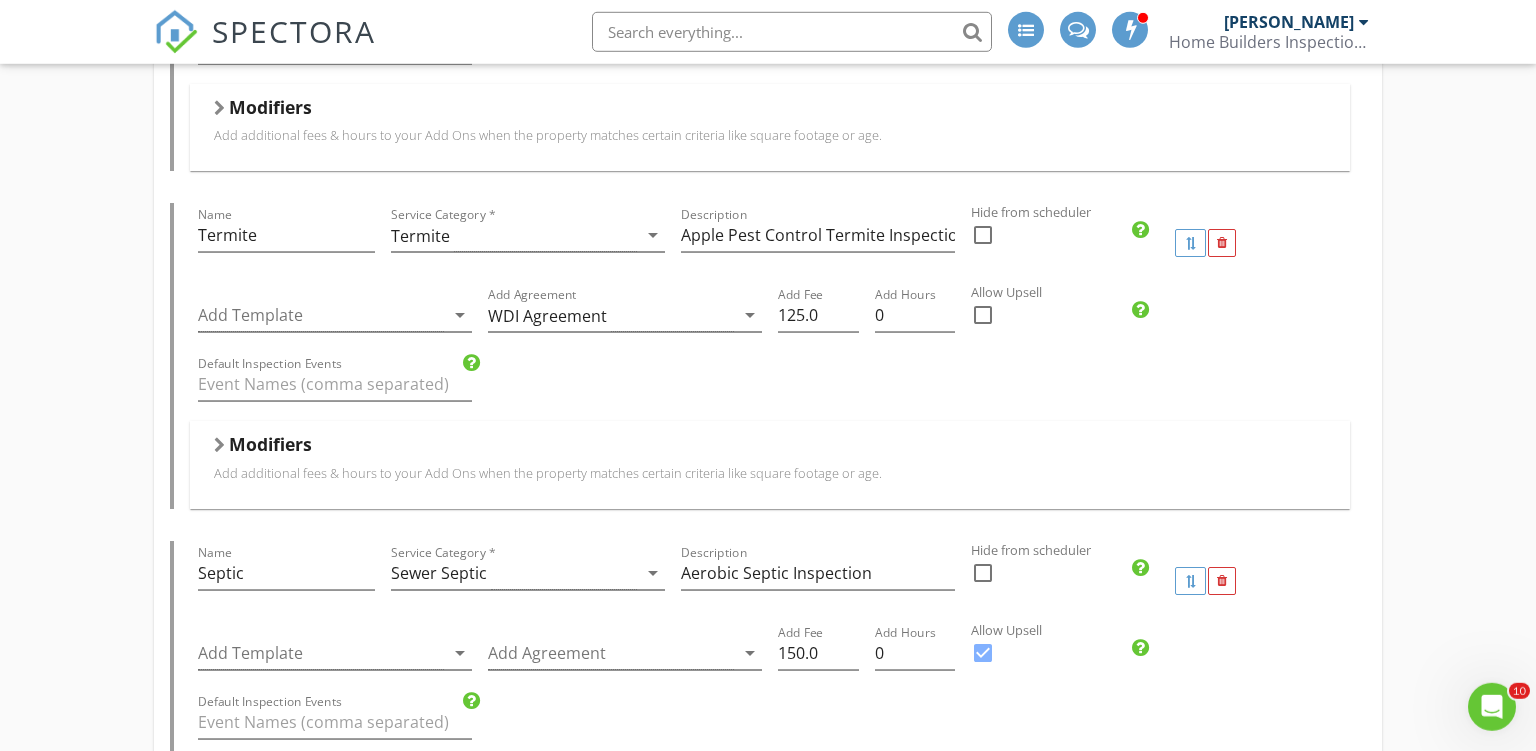 scroll, scrollTop: 1372, scrollLeft: 0, axis: vertical 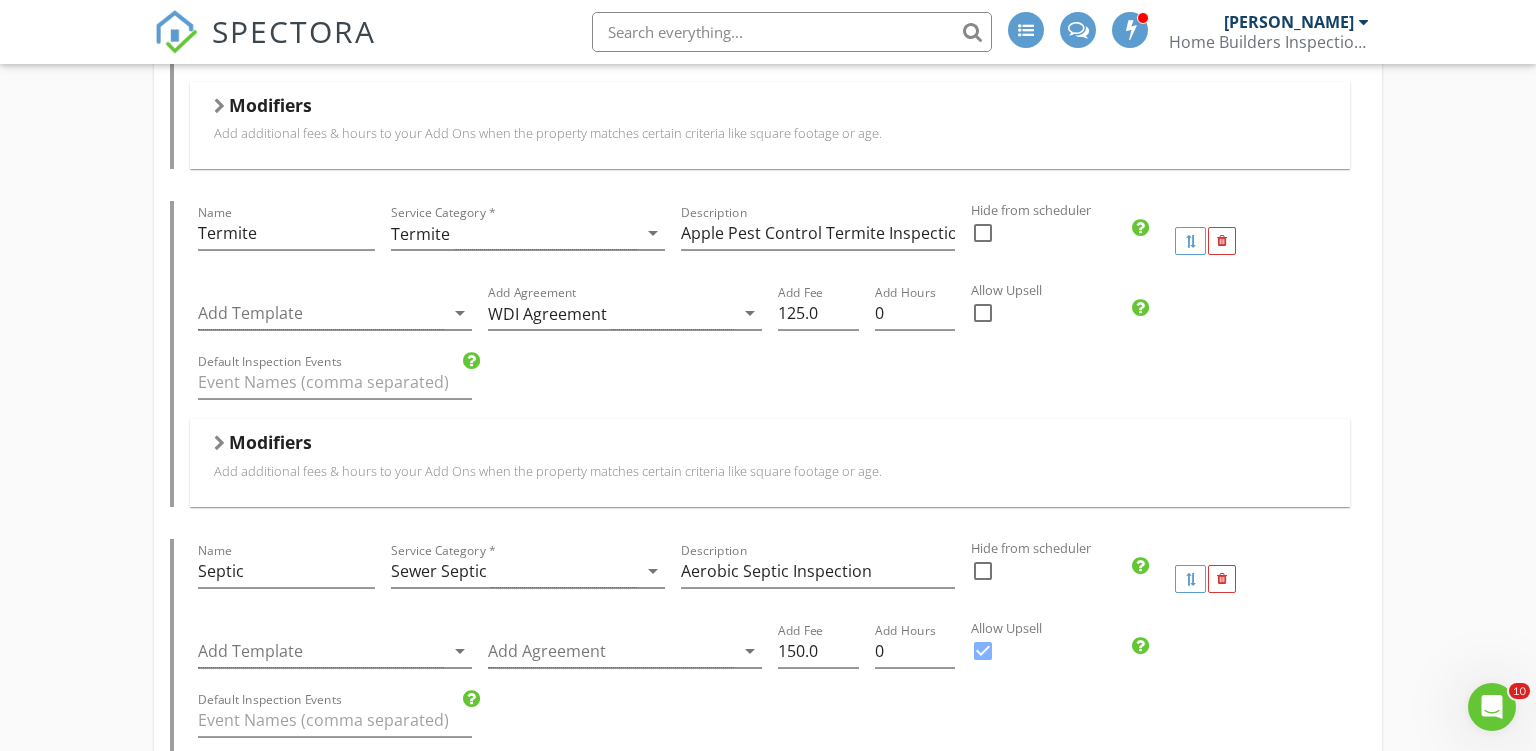 click on "Modifiers" at bounding box center (270, 442) 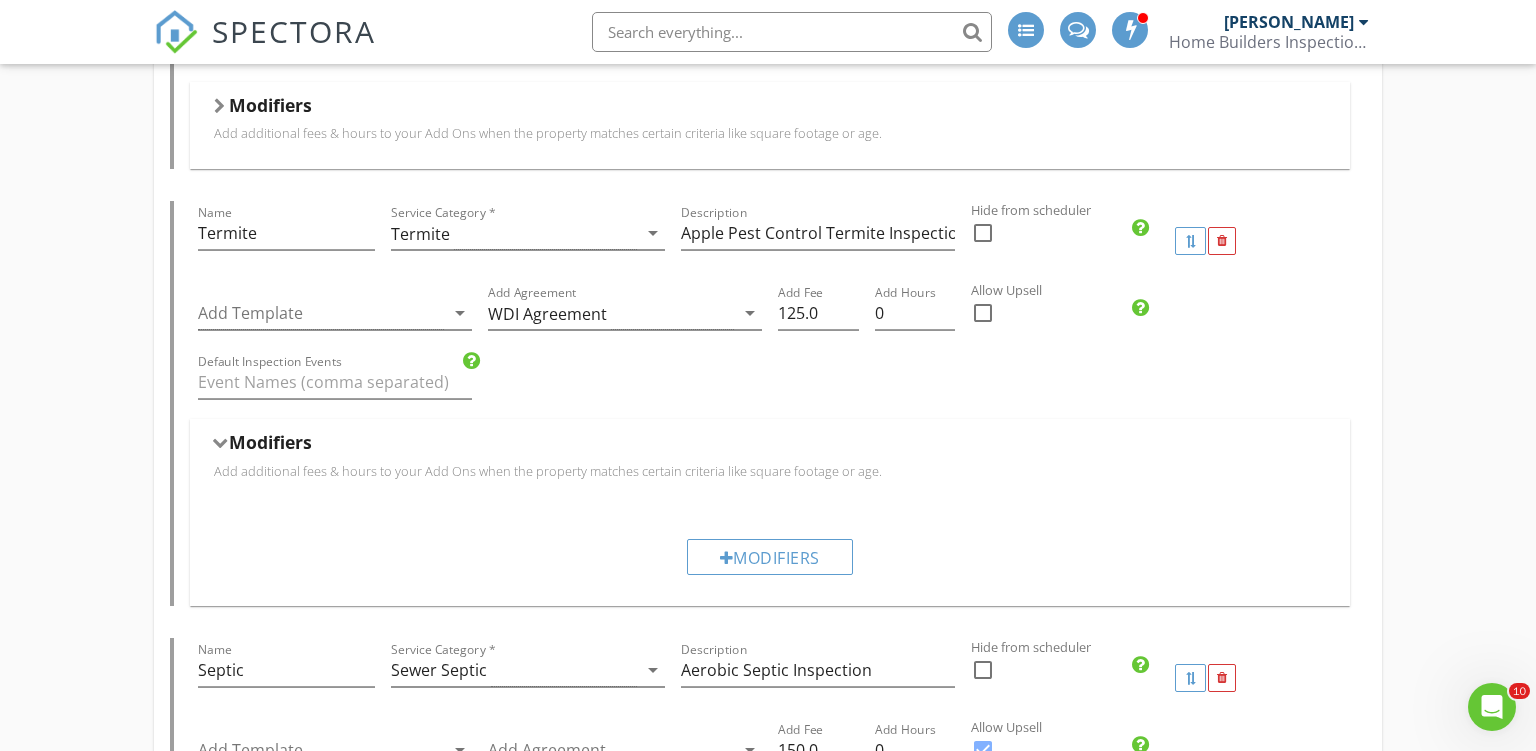 click on "Modifiers" at bounding box center [270, 442] 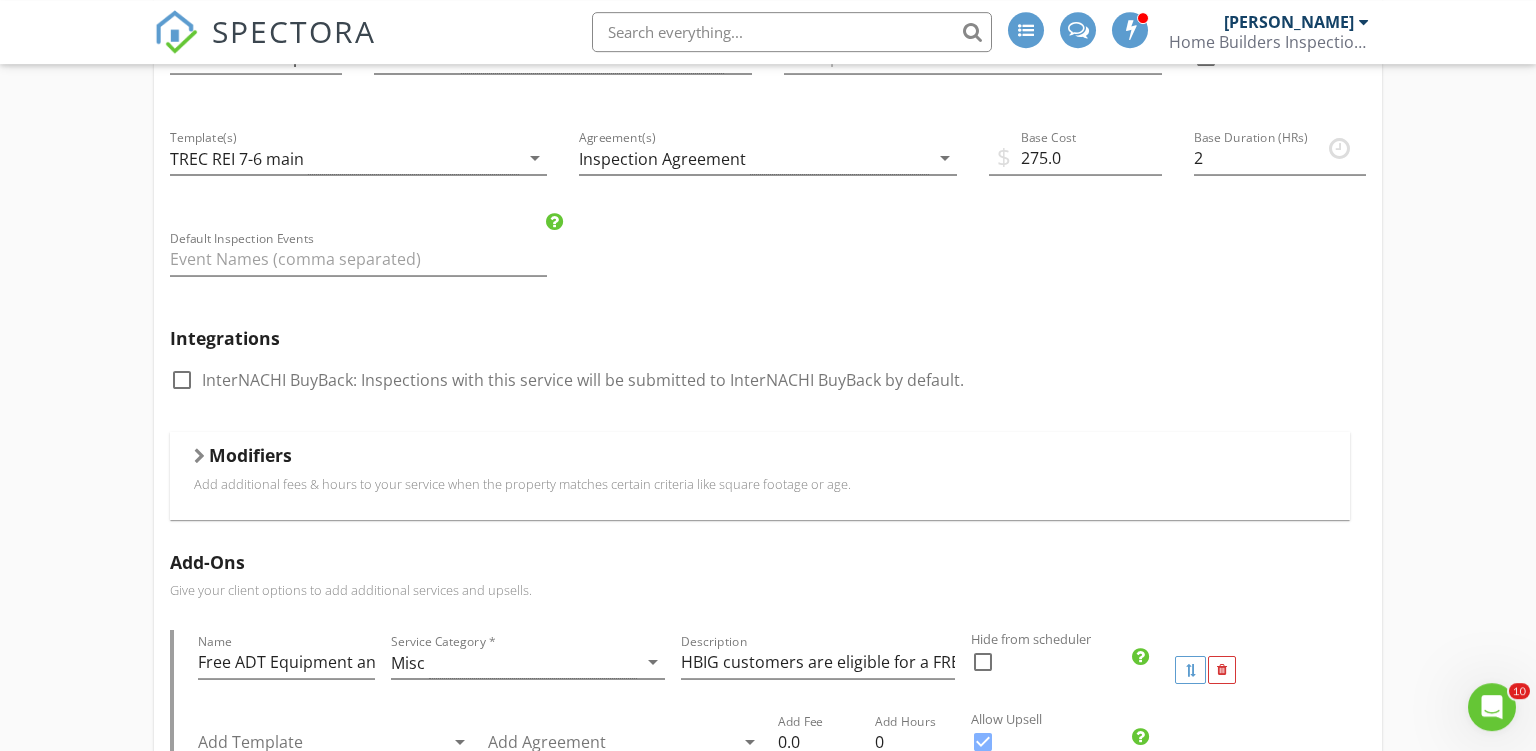 scroll, scrollTop: 0, scrollLeft: 0, axis: both 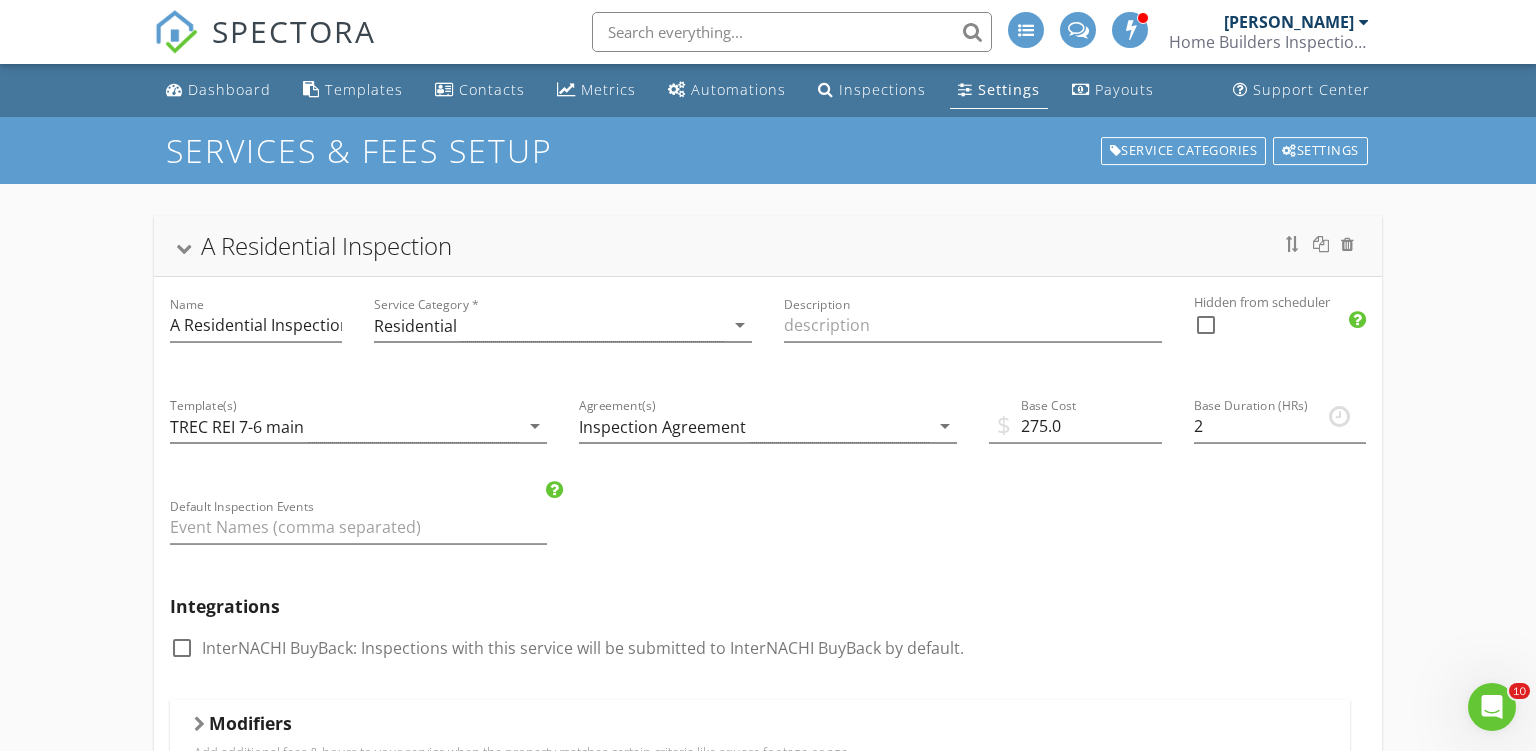 click on "A Residential Inspection" at bounding box center (326, 245) 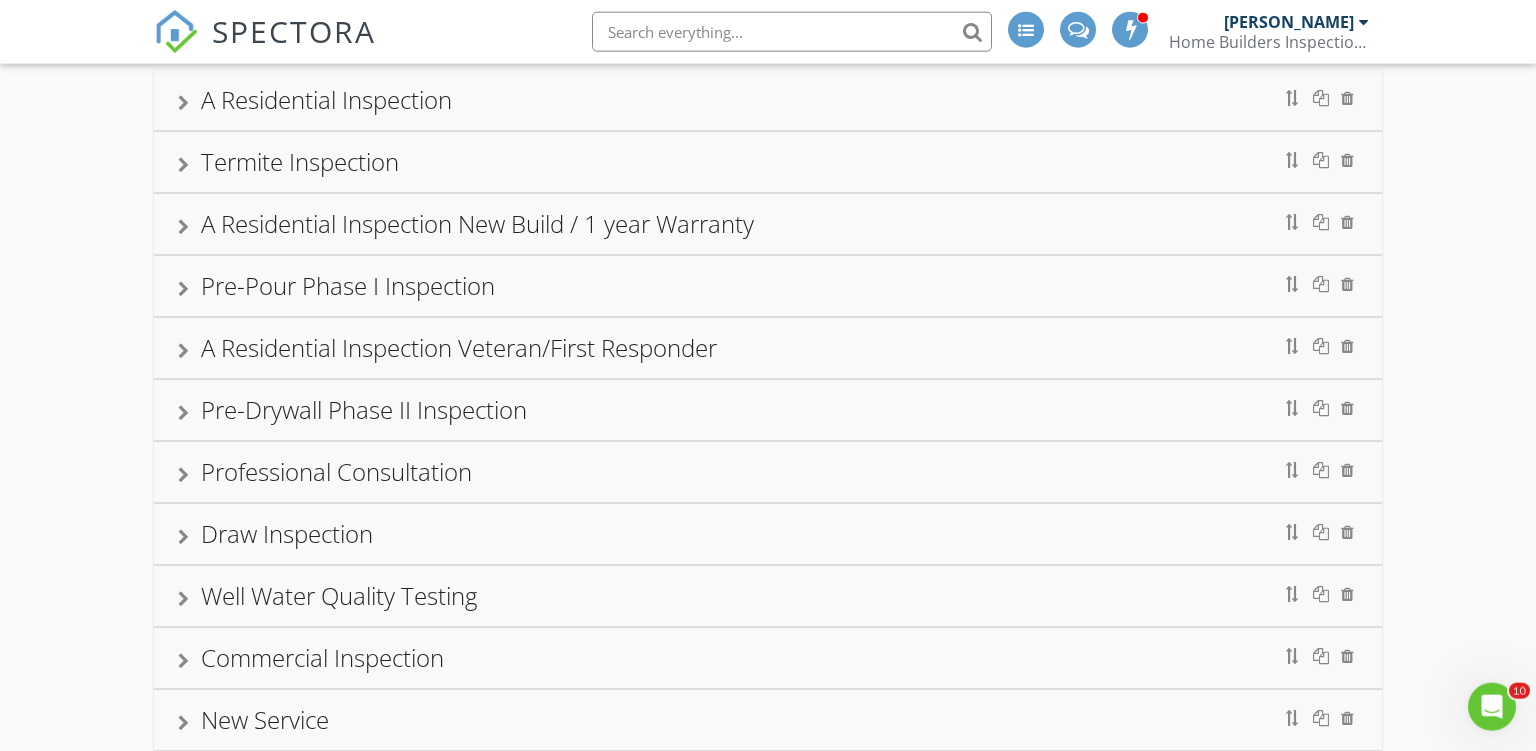 scroll, scrollTop: 105, scrollLeft: 0, axis: vertical 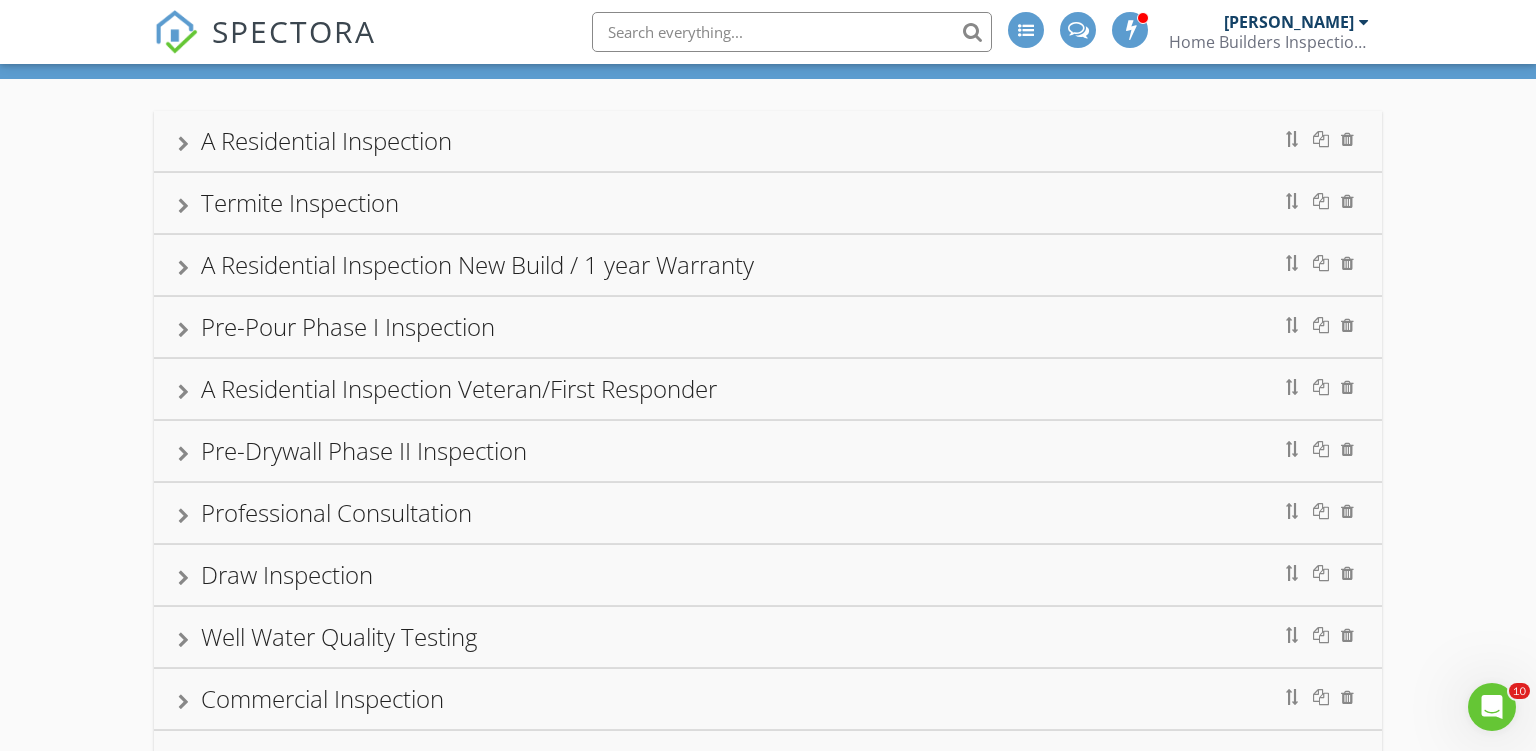 click on "Termite Inspection" at bounding box center (300, 202) 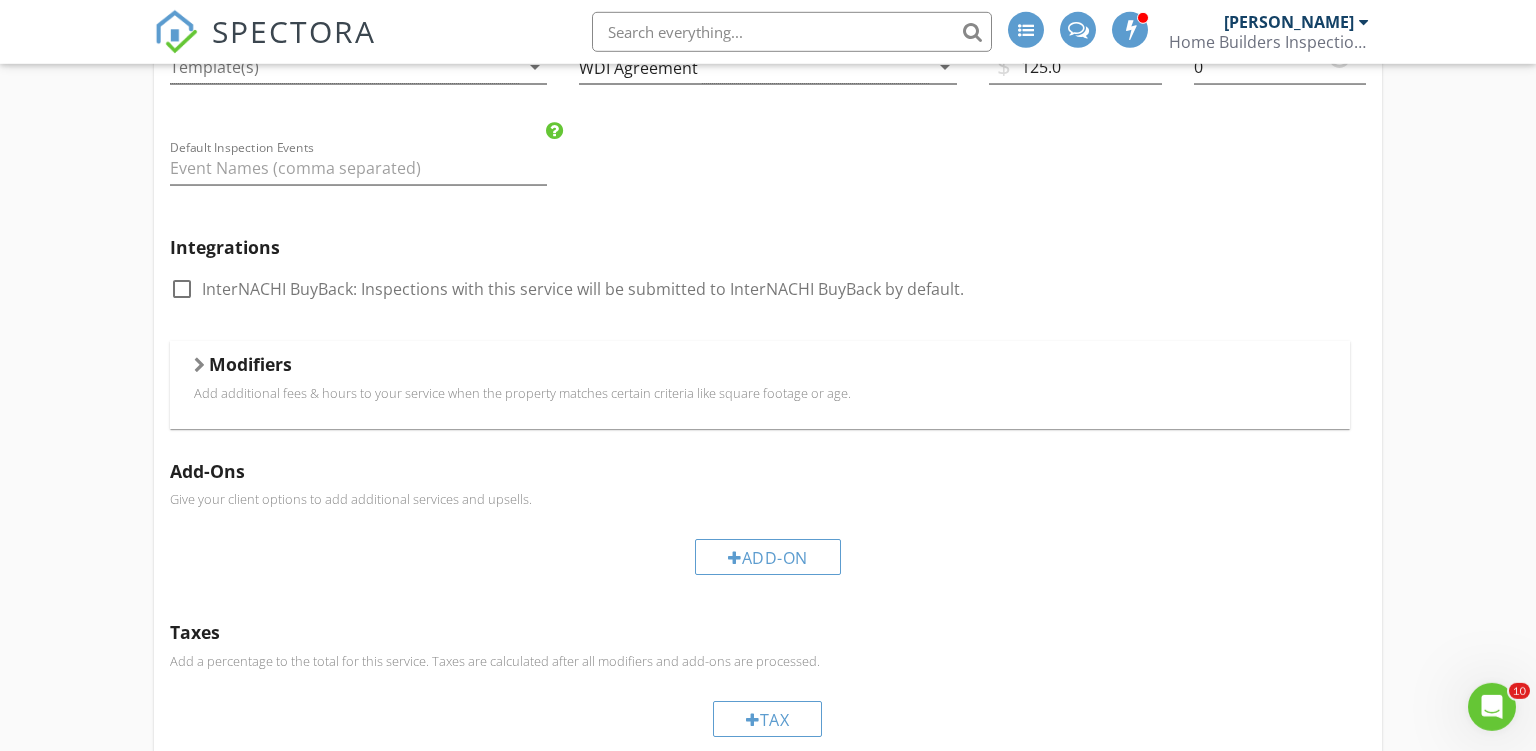 scroll, scrollTop: 316, scrollLeft: 0, axis: vertical 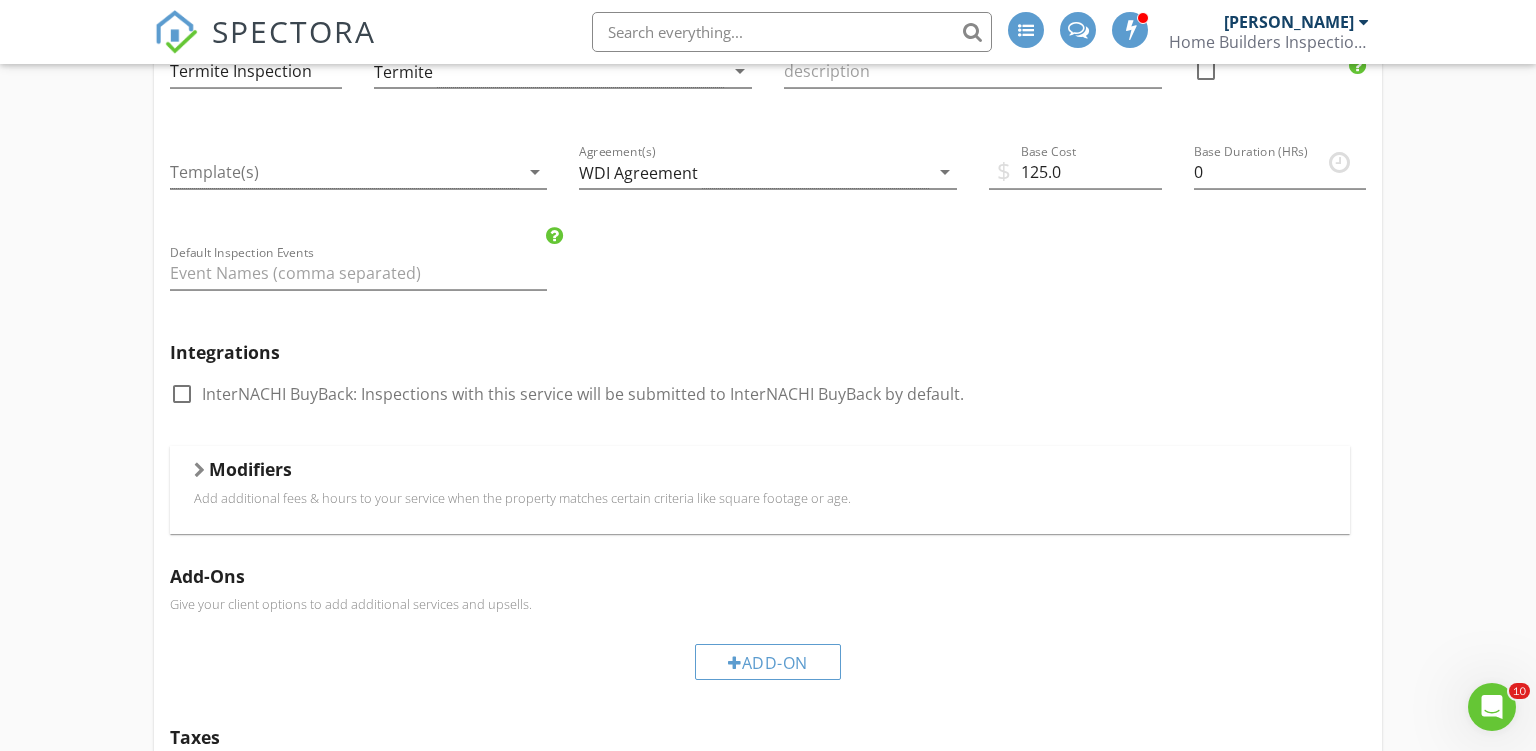 click on "Add additional fees & hours to your service when the
property matches certain criteria like square footage or age." at bounding box center [760, 498] 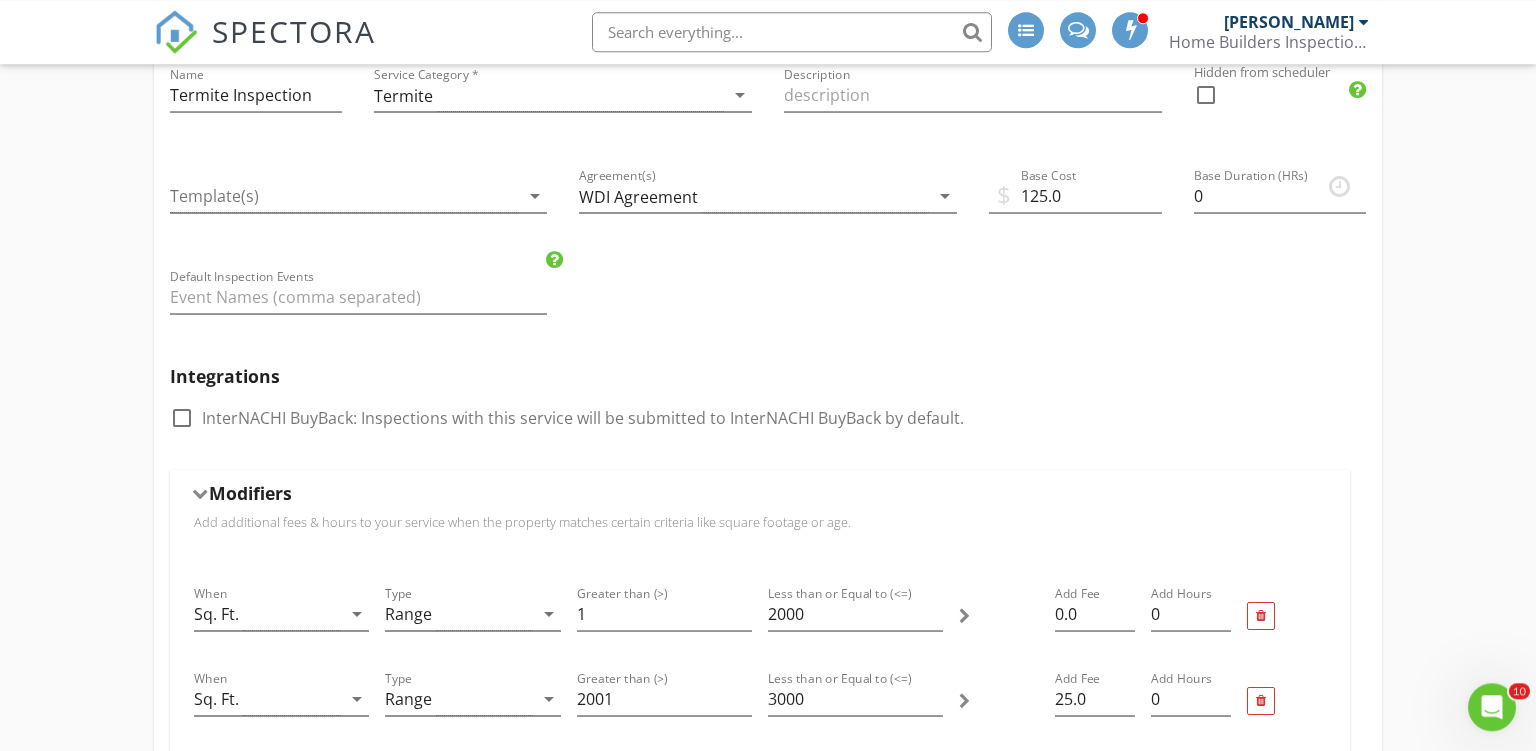 scroll, scrollTop: 0, scrollLeft: 0, axis: both 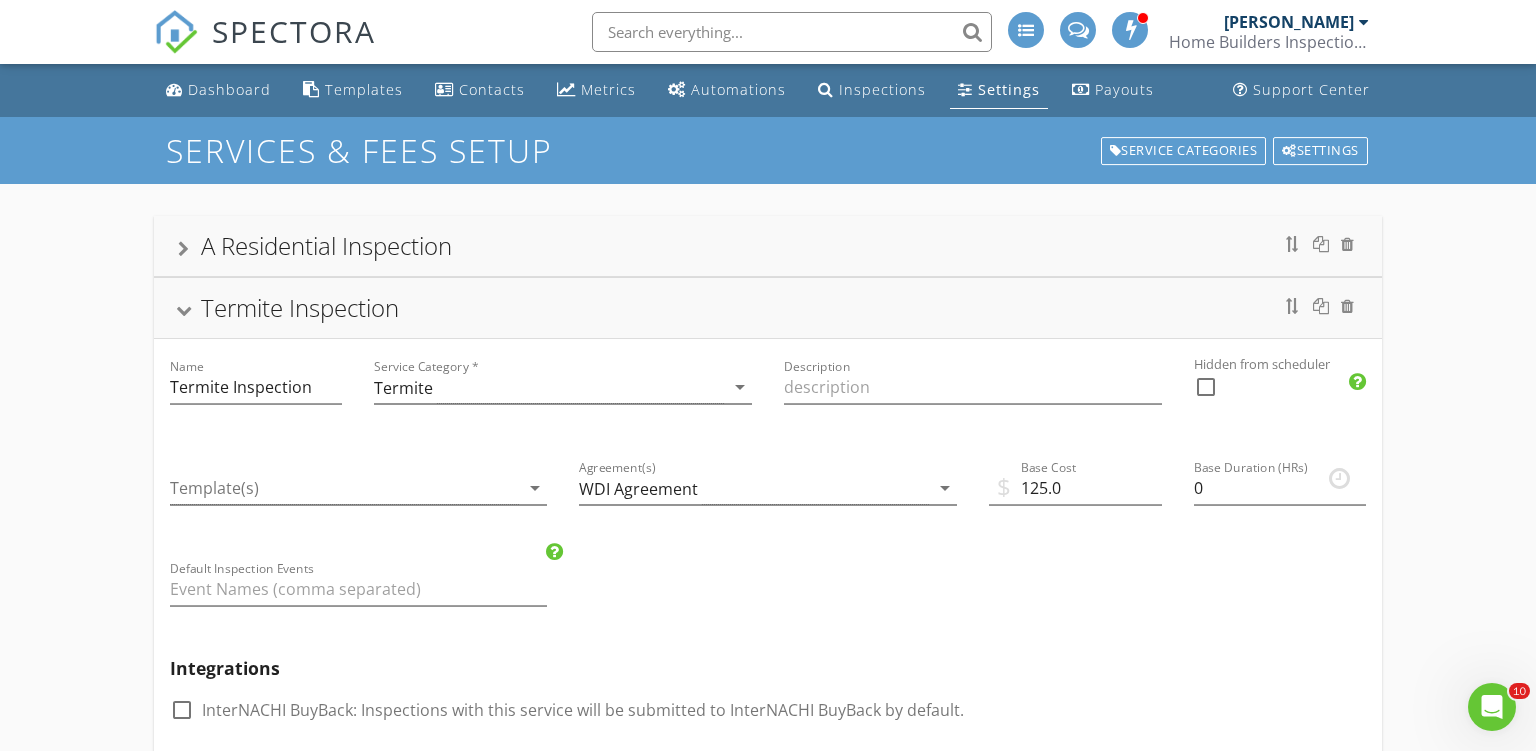 click on "Termite Inspection" at bounding box center (300, 307) 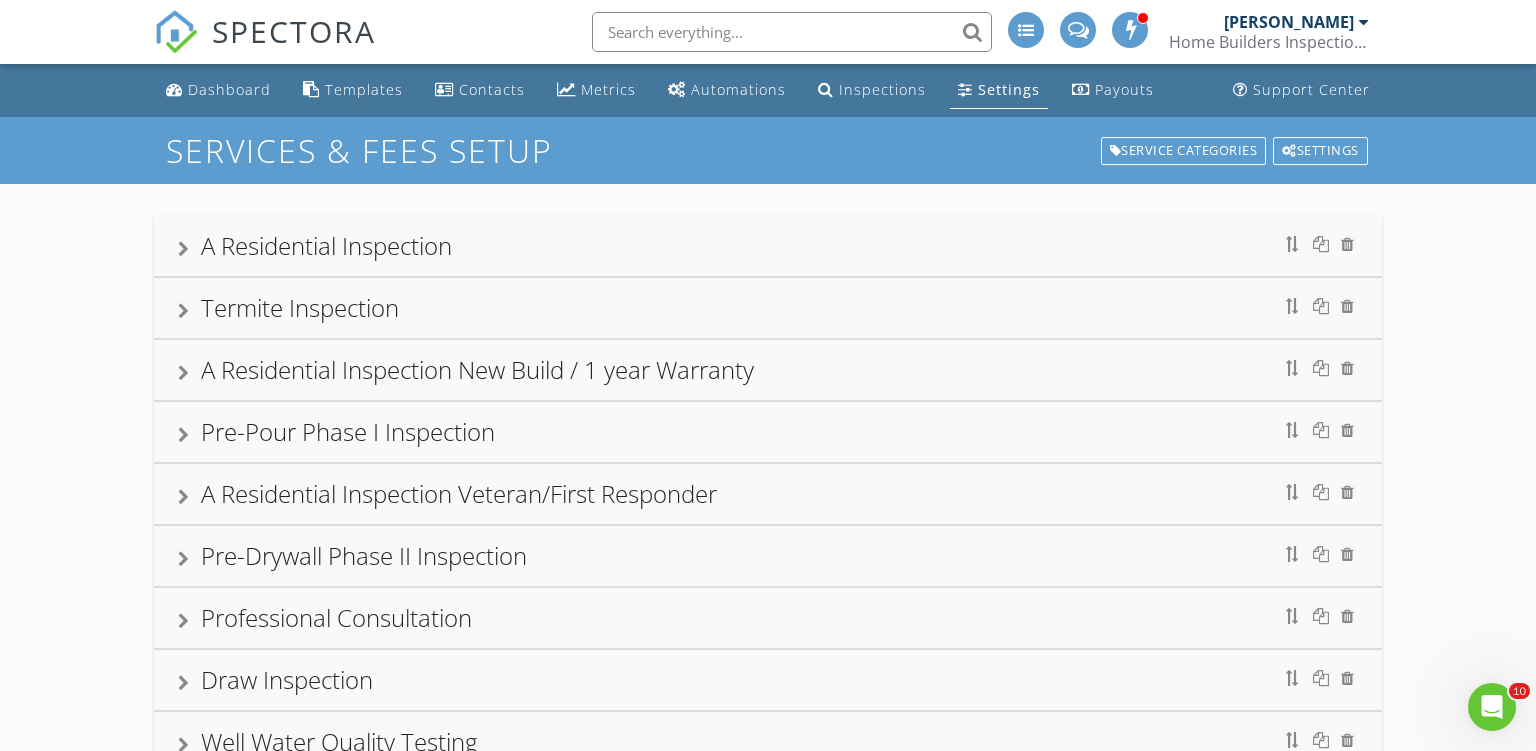 click on "A Residential Inspection" at bounding box center (326, 245) 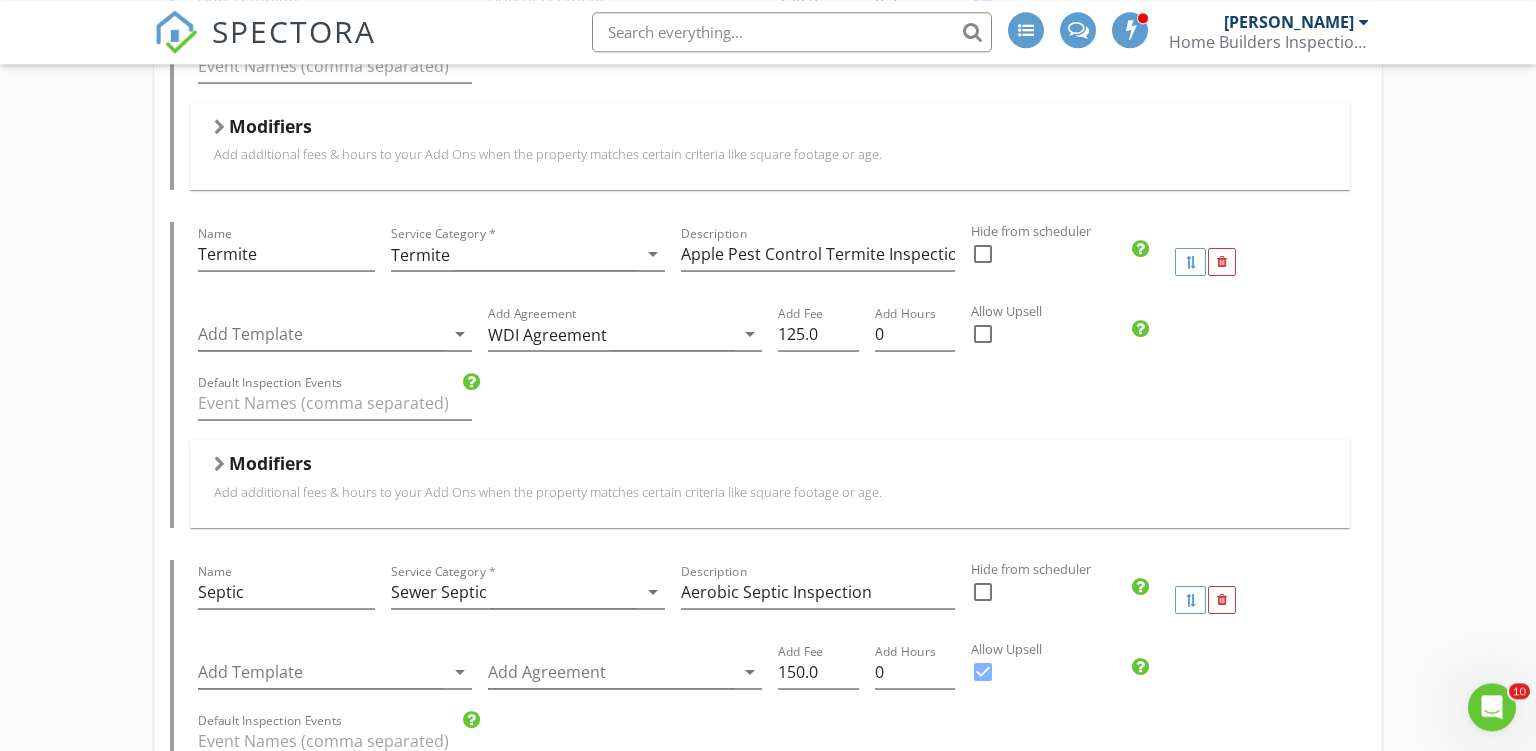 scroll, scrollTop: 1267, scrollLeft: 0, axis: vertical 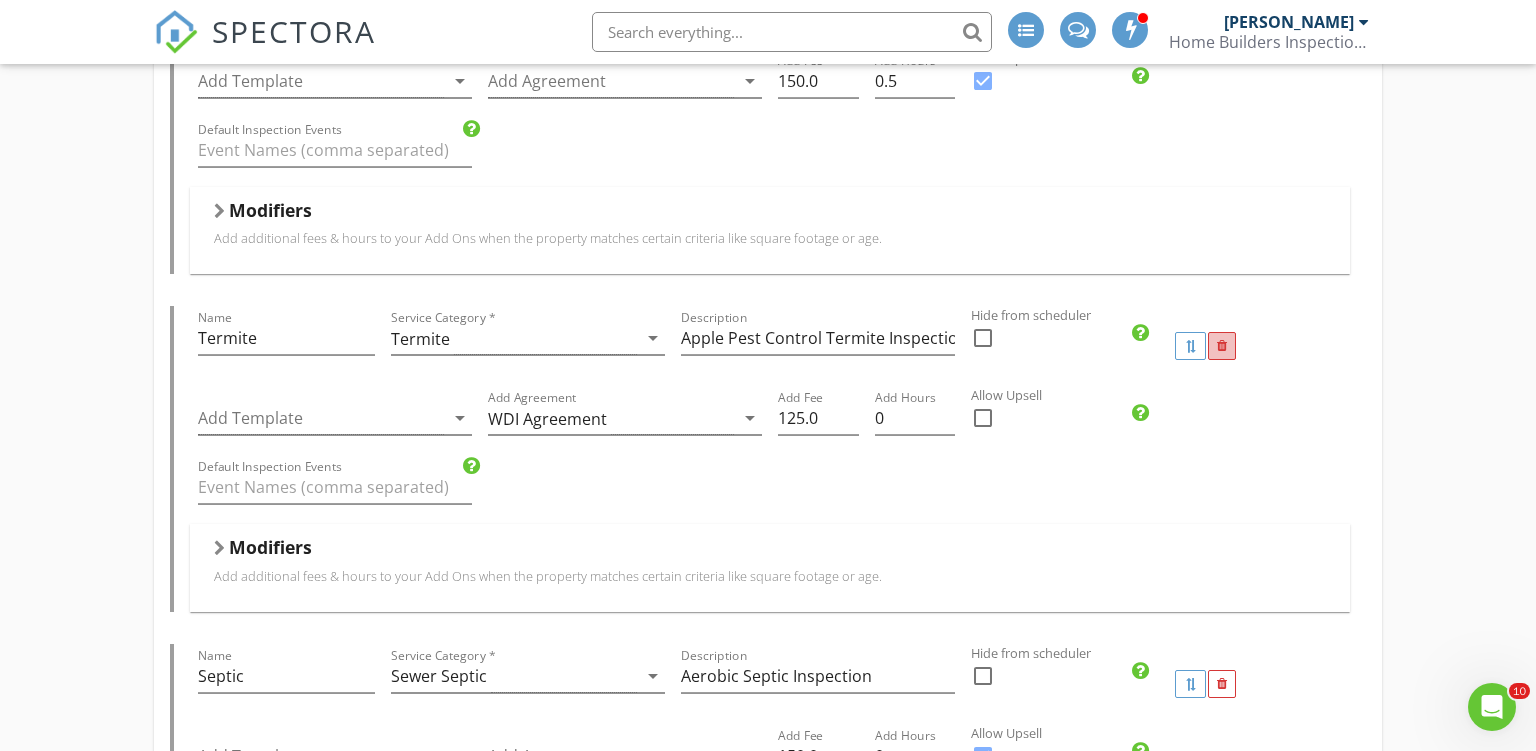 click at bounding box center (1222, 346) 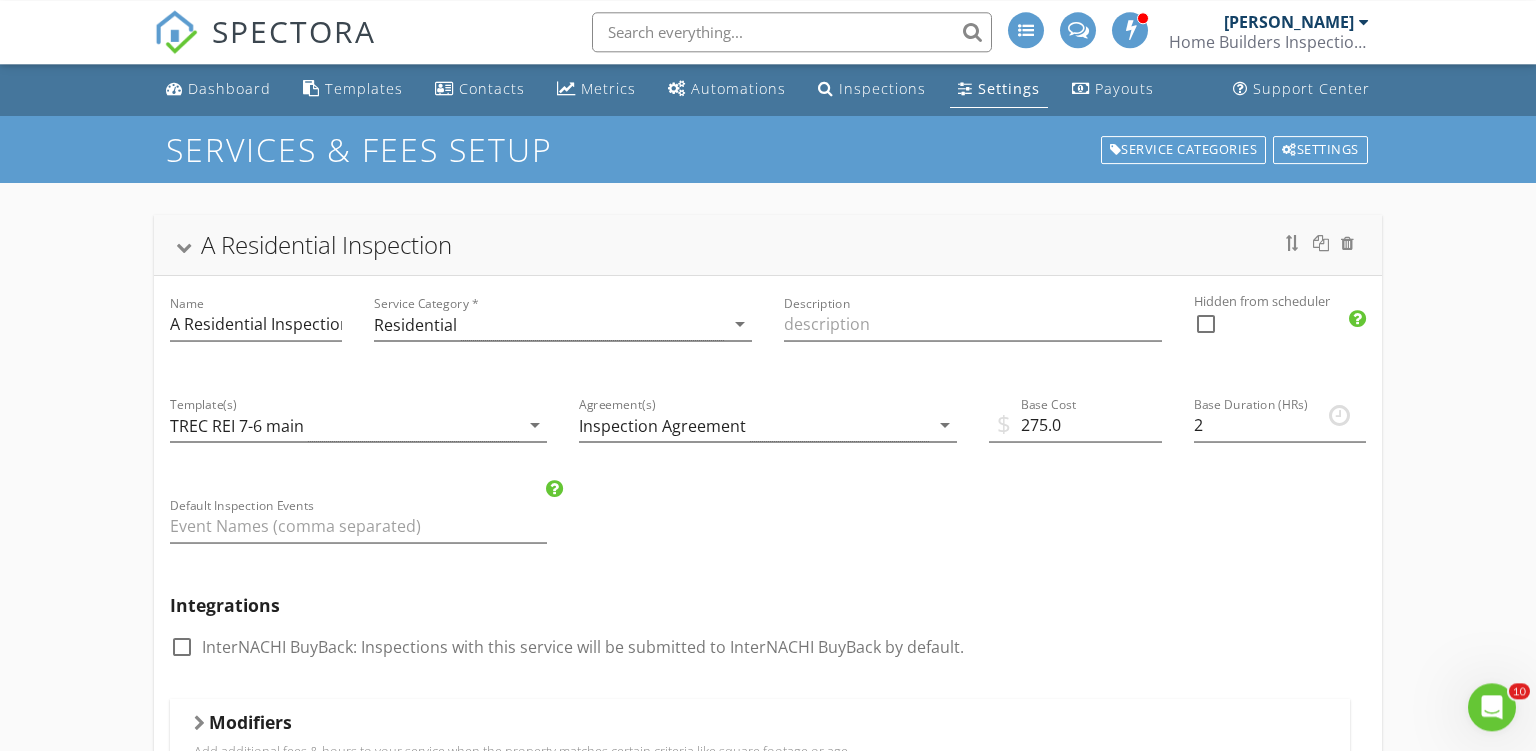 scroll, scrollTop: 0, scrollLeft: 0, axis: both 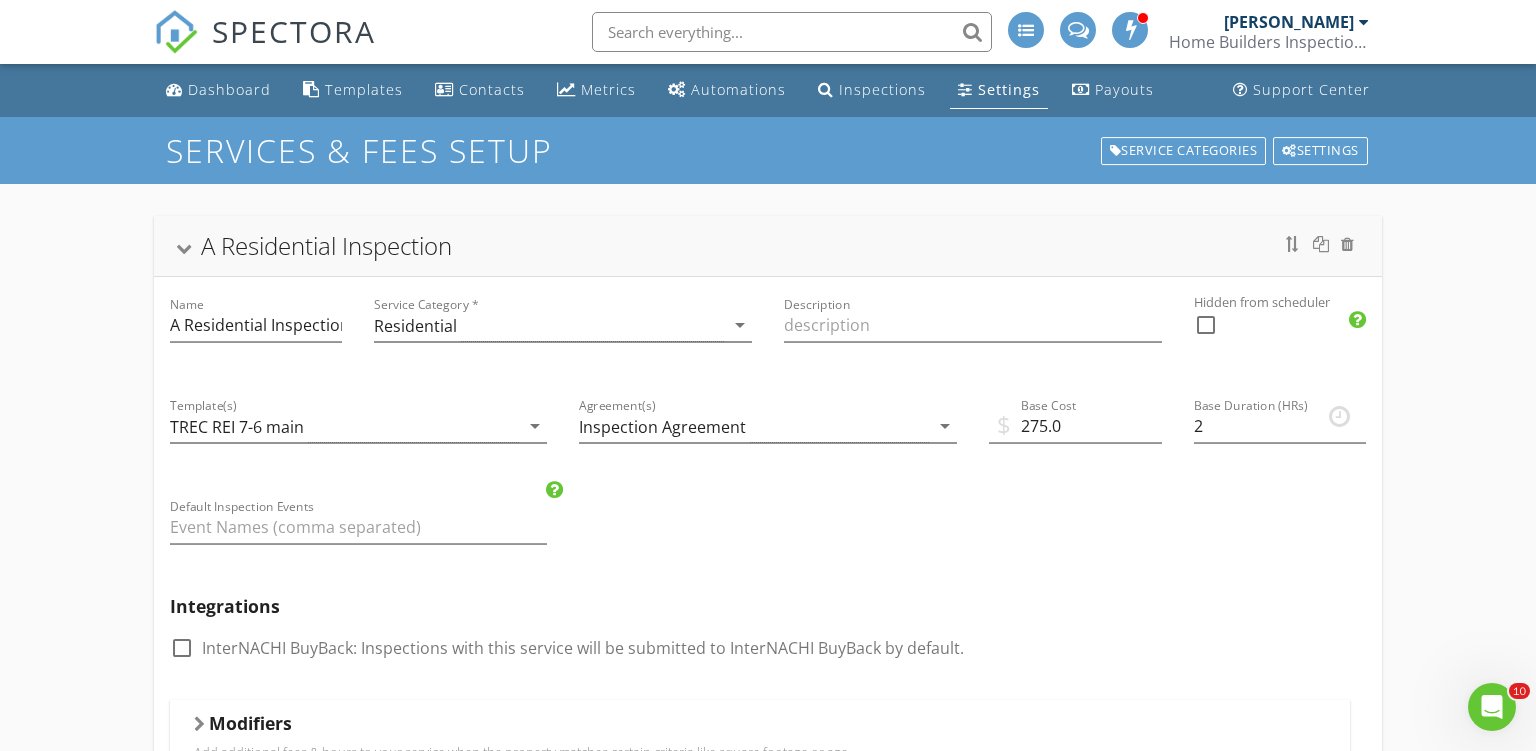 click on "A Residential Inspection" at bounding box center (326, 245) 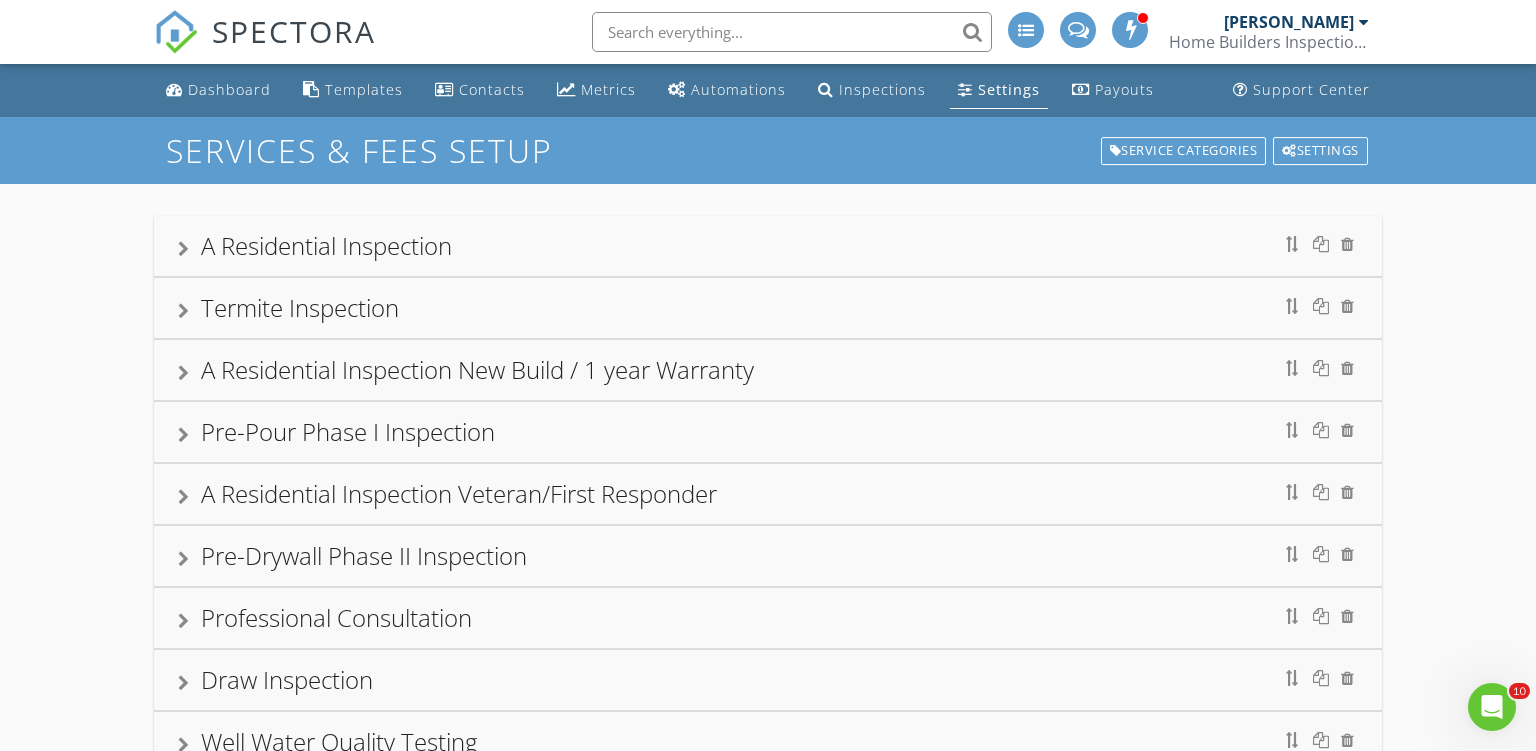 click on "A Residential Inspection New Build / 1 year Warranty" at bounding box center [477, 369] 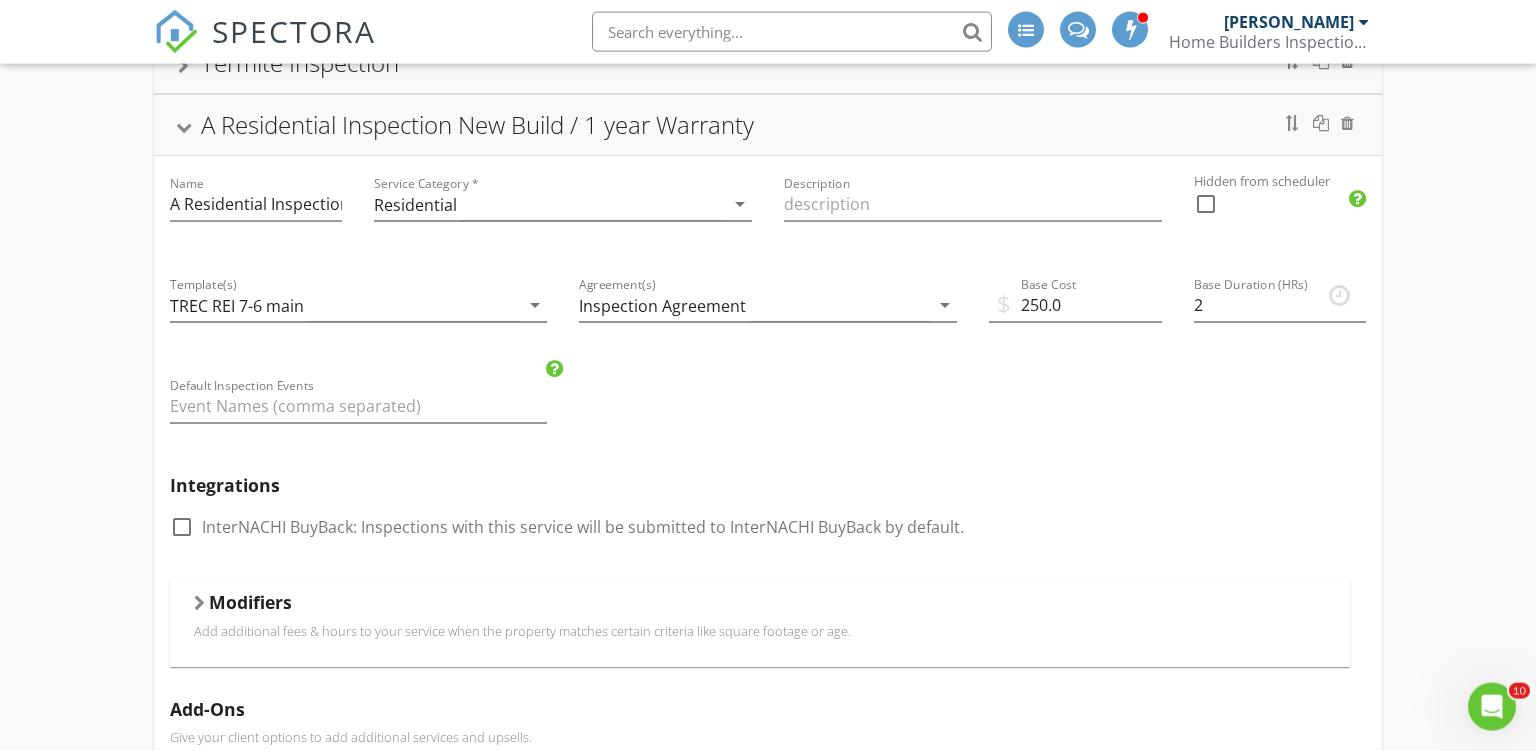 scroll, scrollTop: 0, scrollLeft: 0, axis: both 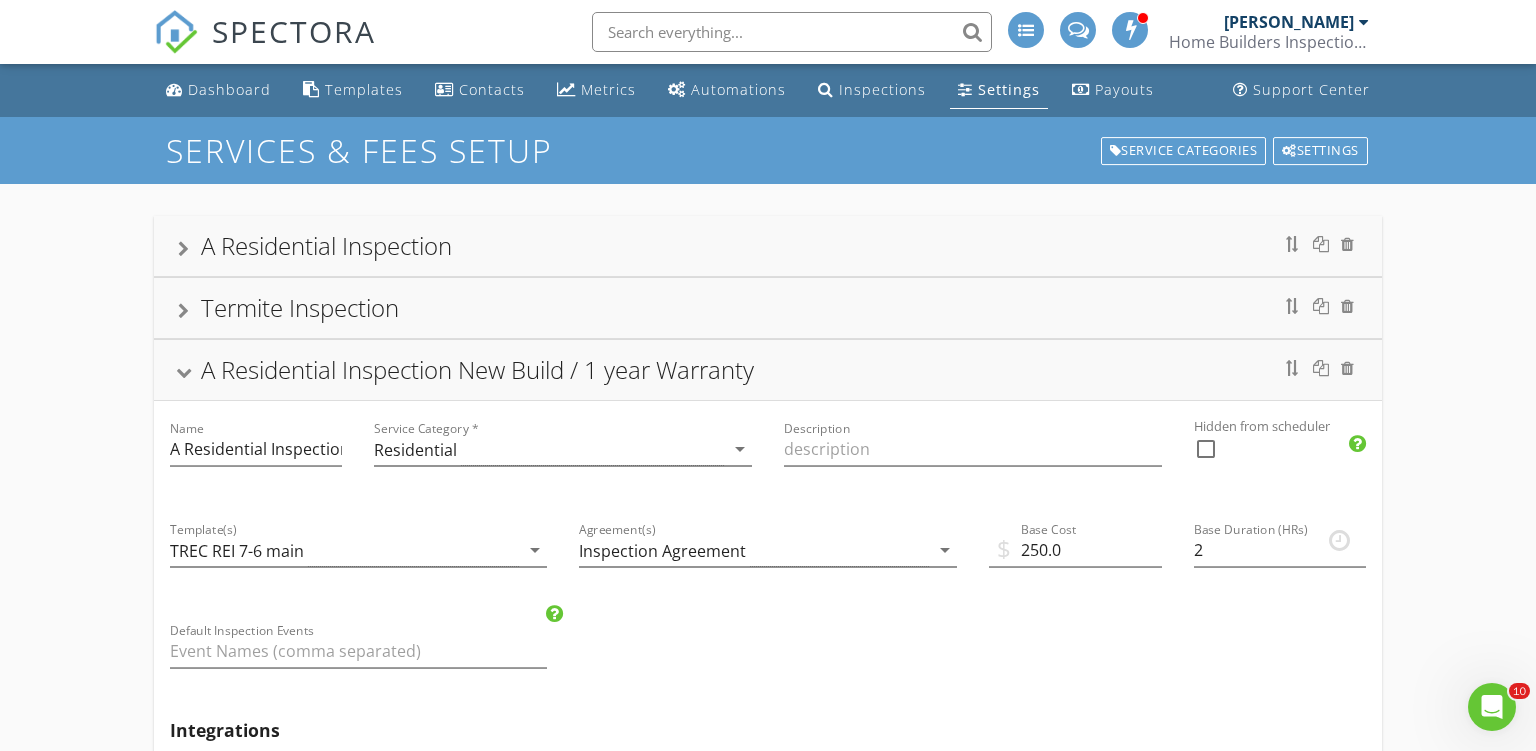 click on "A Residential Inspection New Build / 1 year Warranty" at bounding box center [477, 369] 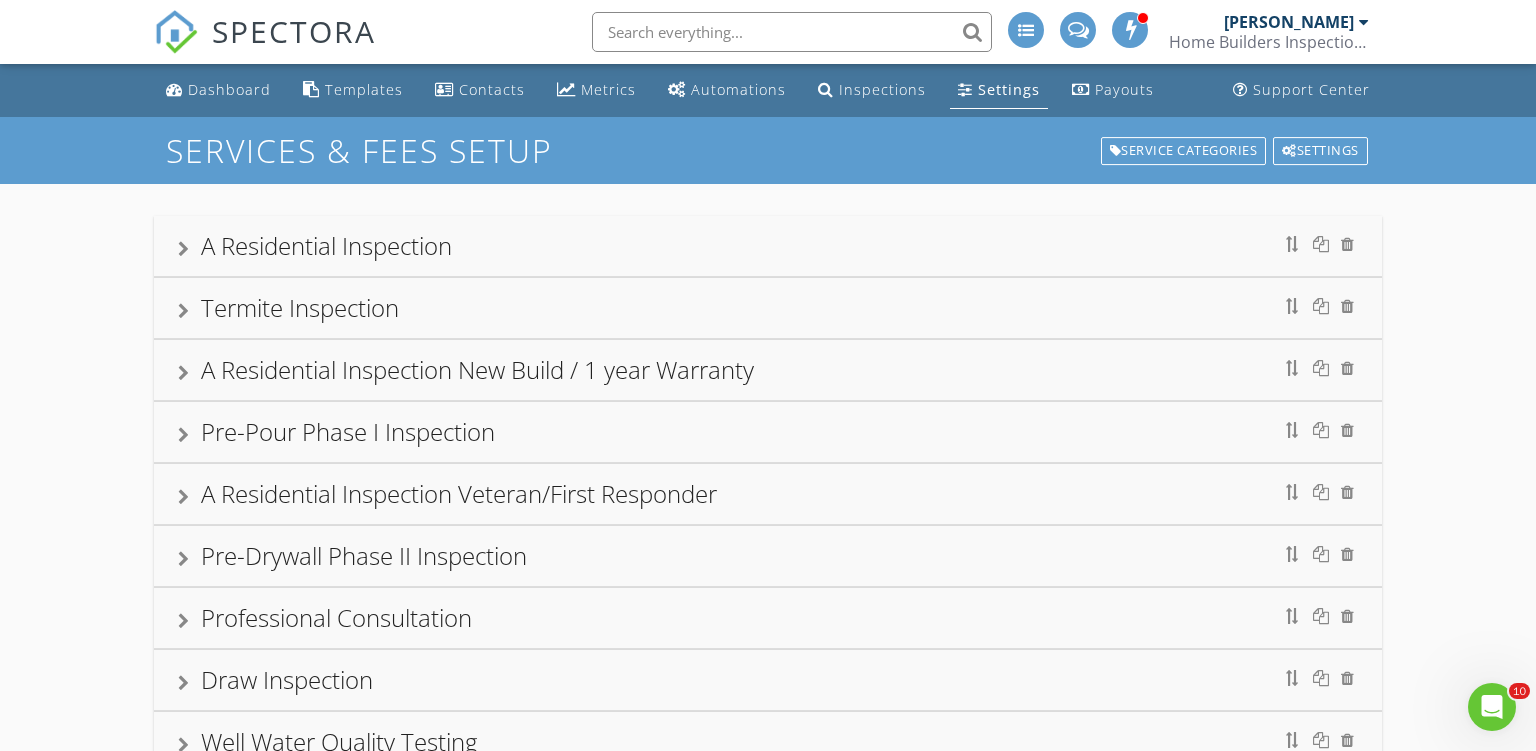 click on "A Residential Inspection Veteran/First Responder" at bounding box center [459, 493] 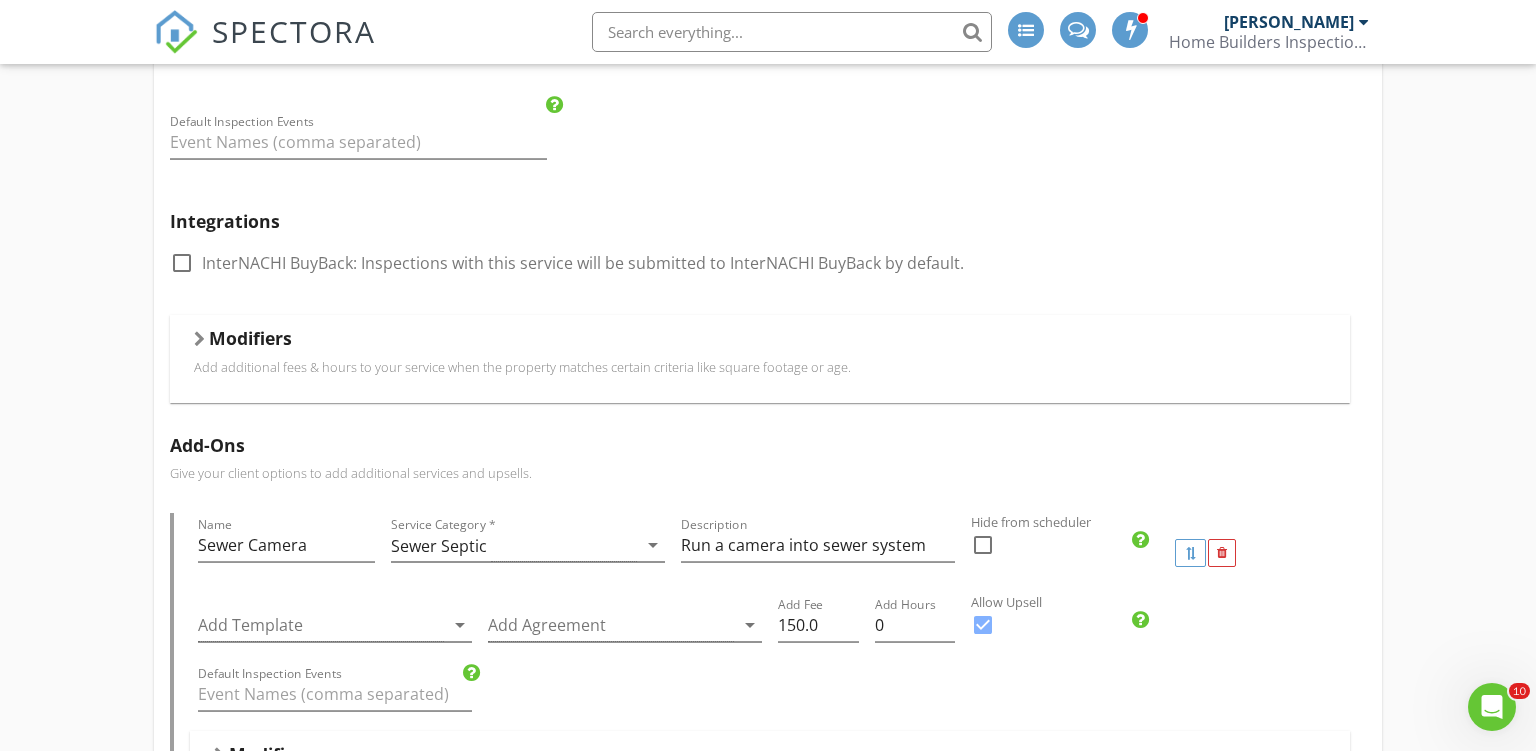 scroll, scrollTop: 211, scrollLeft: 0, axis: vertical 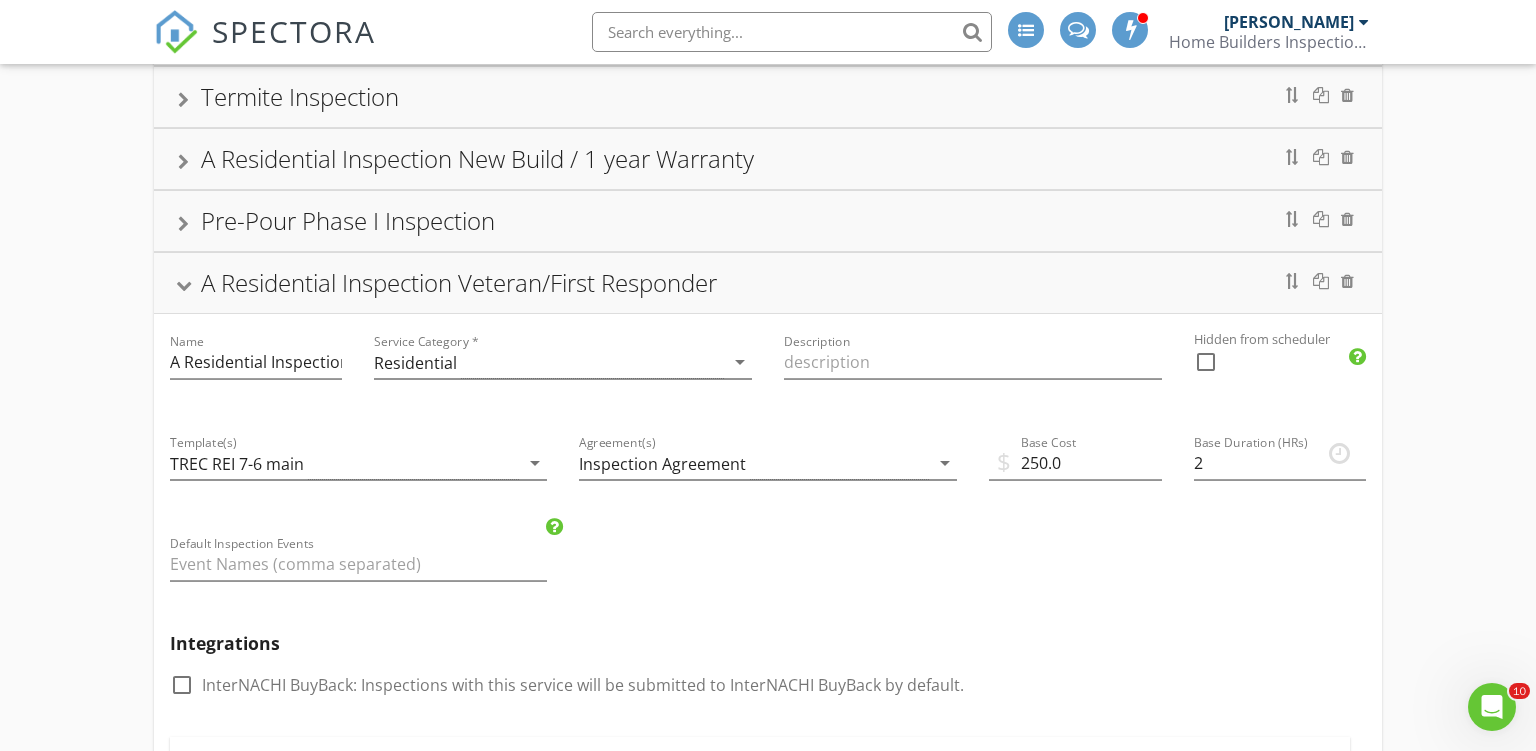 click on "A Residential Inspection Veteran/First Responder" at bounding box center (459, 282) 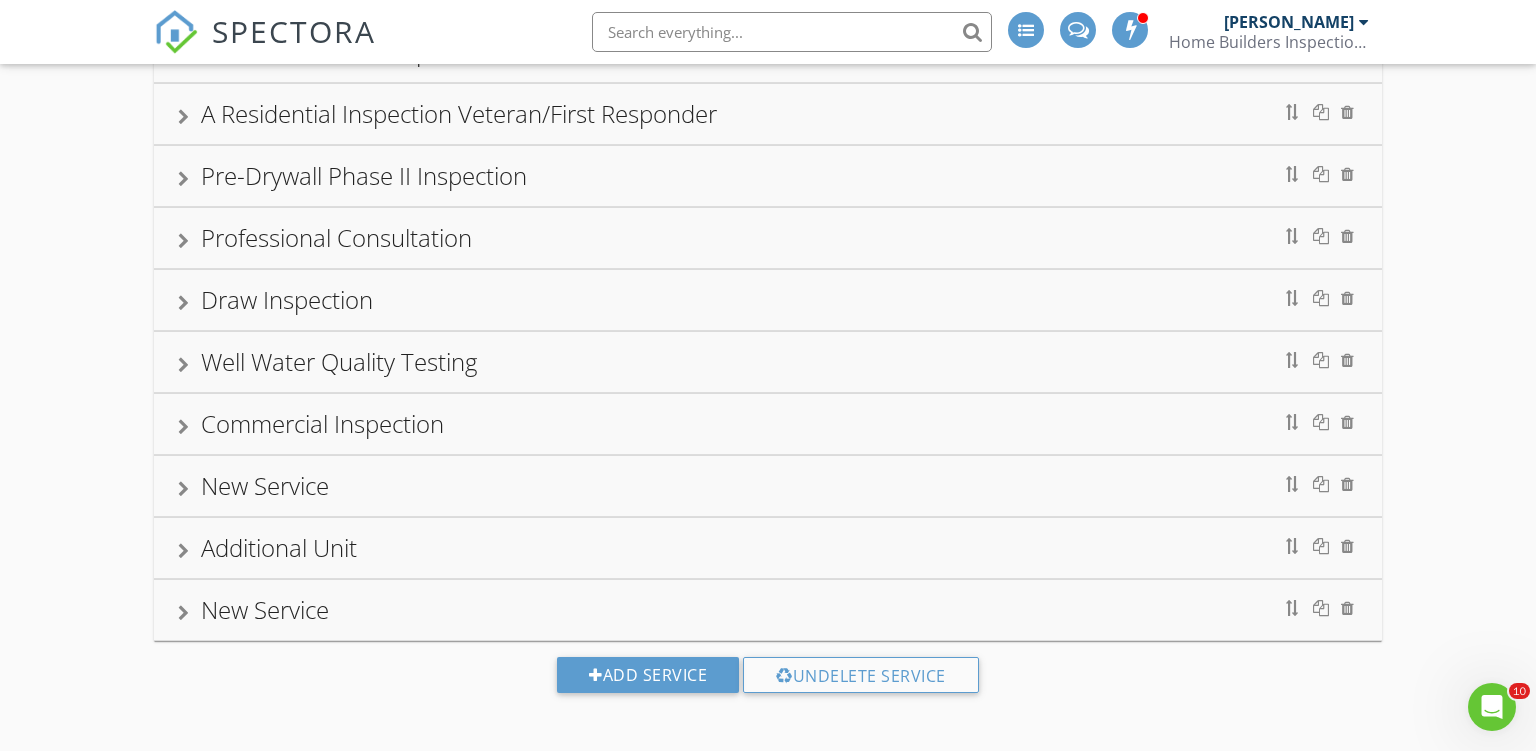 scroll, scrollTop: 0, scrollLeft: 0, axis: both 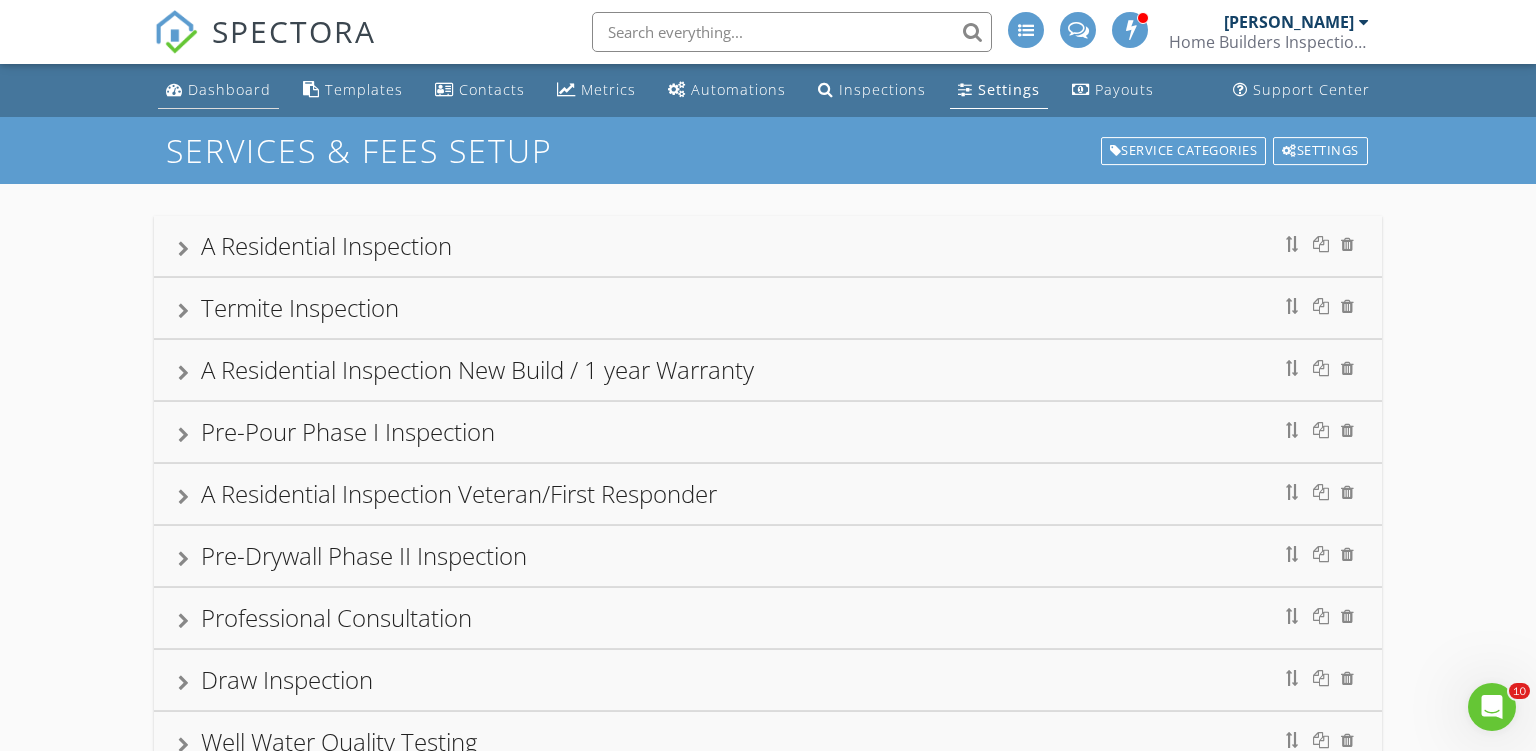 click on "Dashboard" at bounding box center [229, 89] 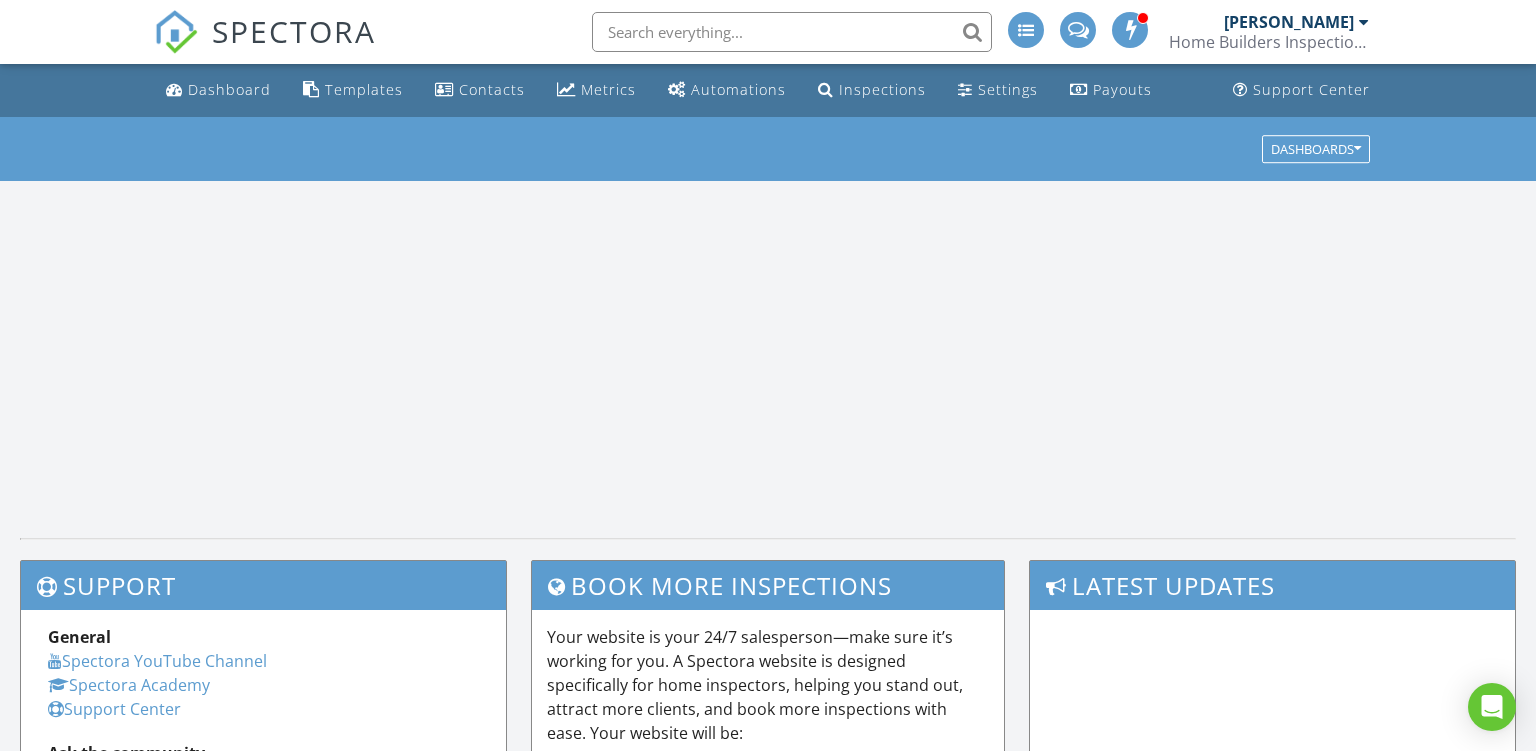 scroll, scrollTop: 0, scrollLeft: 0, axis: both 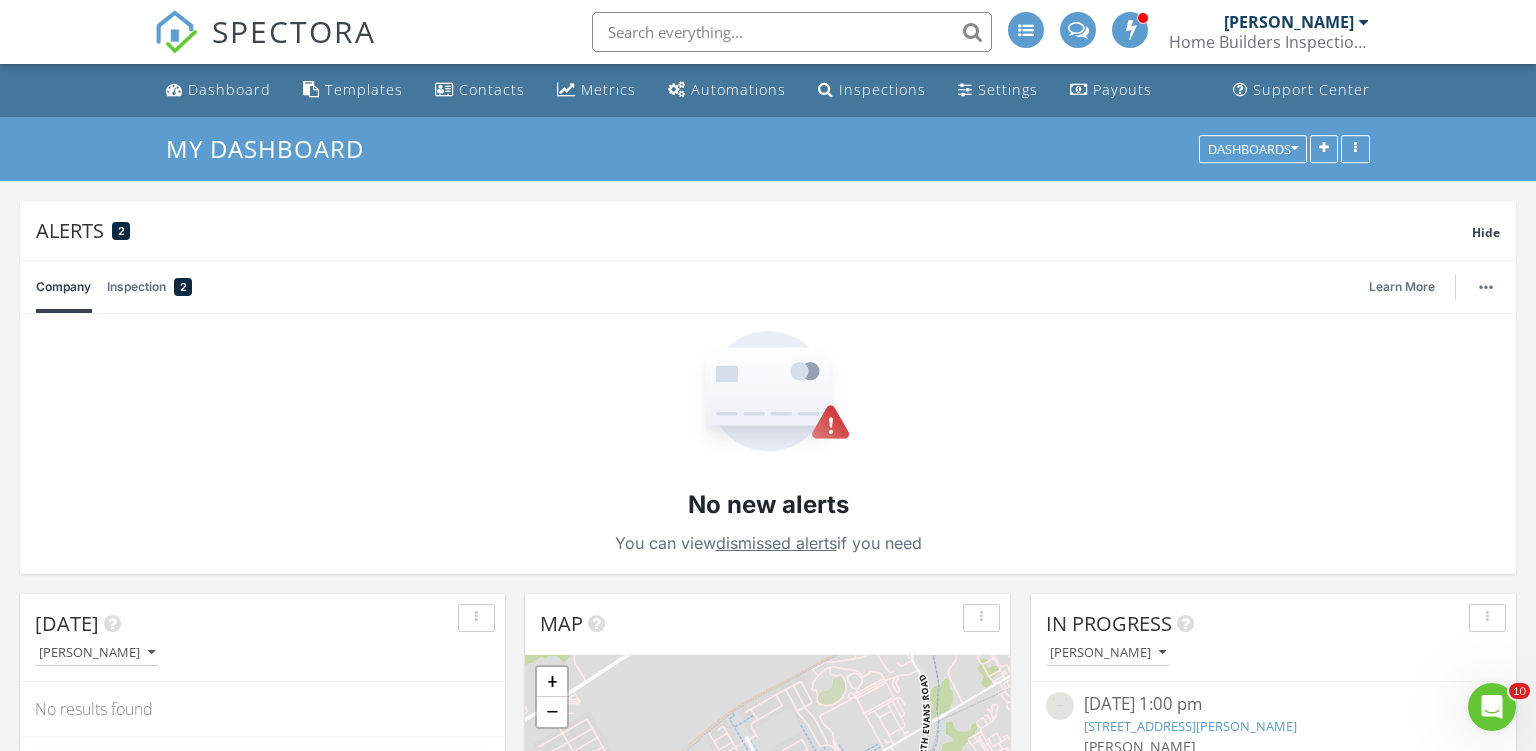 click on "Dashboard" at bounding box center (229, 89) 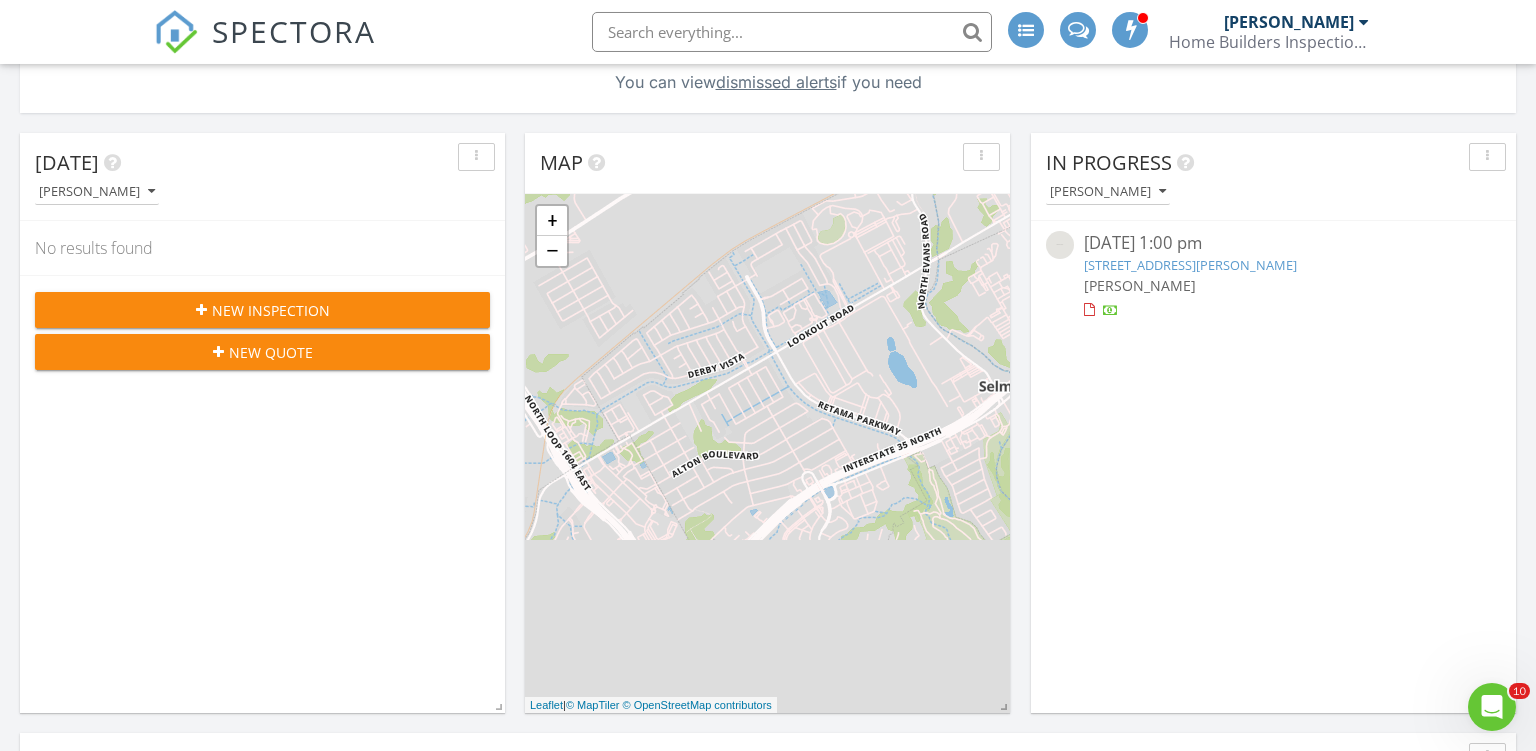scroll, scrollTop: 739, scrollLeft: 0, axis: vertical 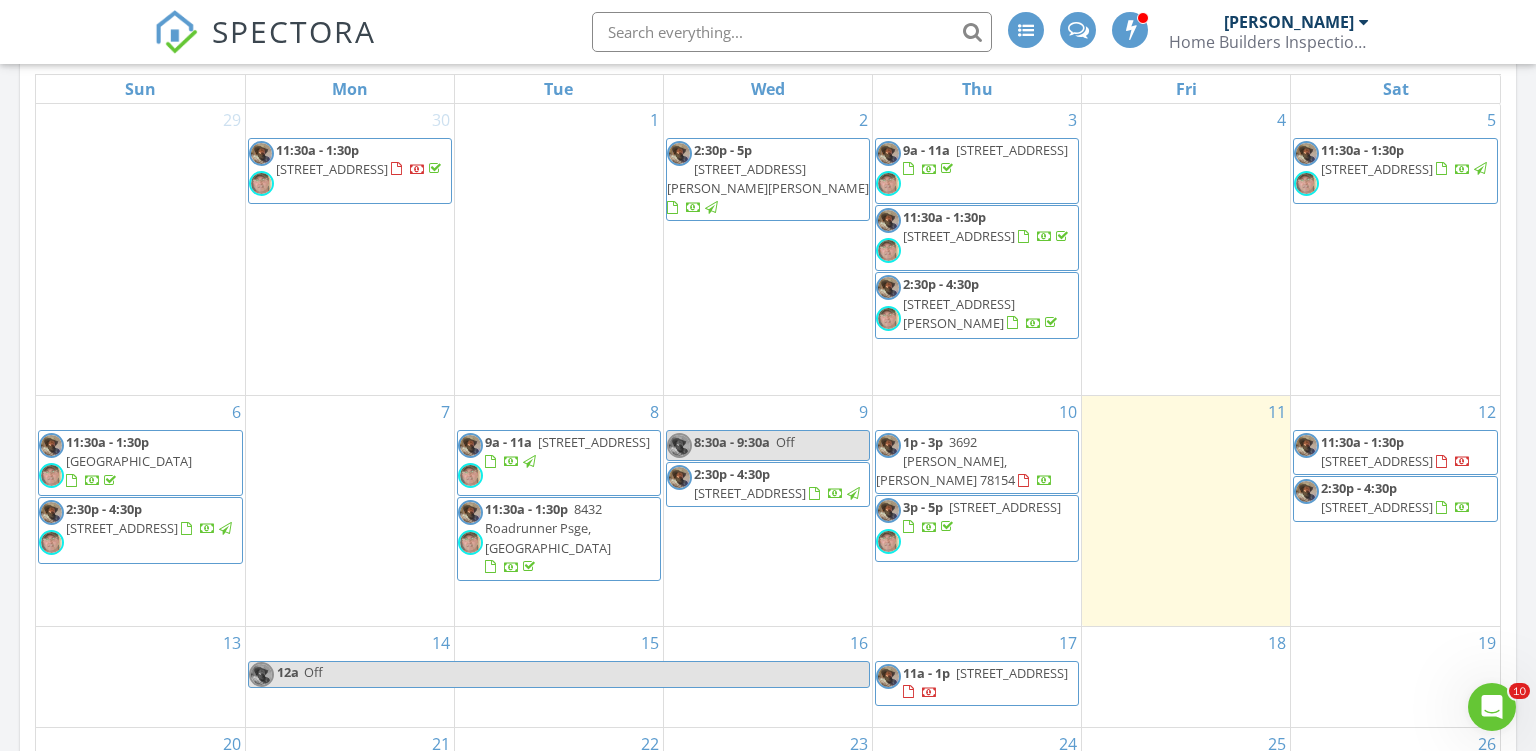 click on "[GEOGRAPHIC_DATA]" at bounding box center (129, 461) 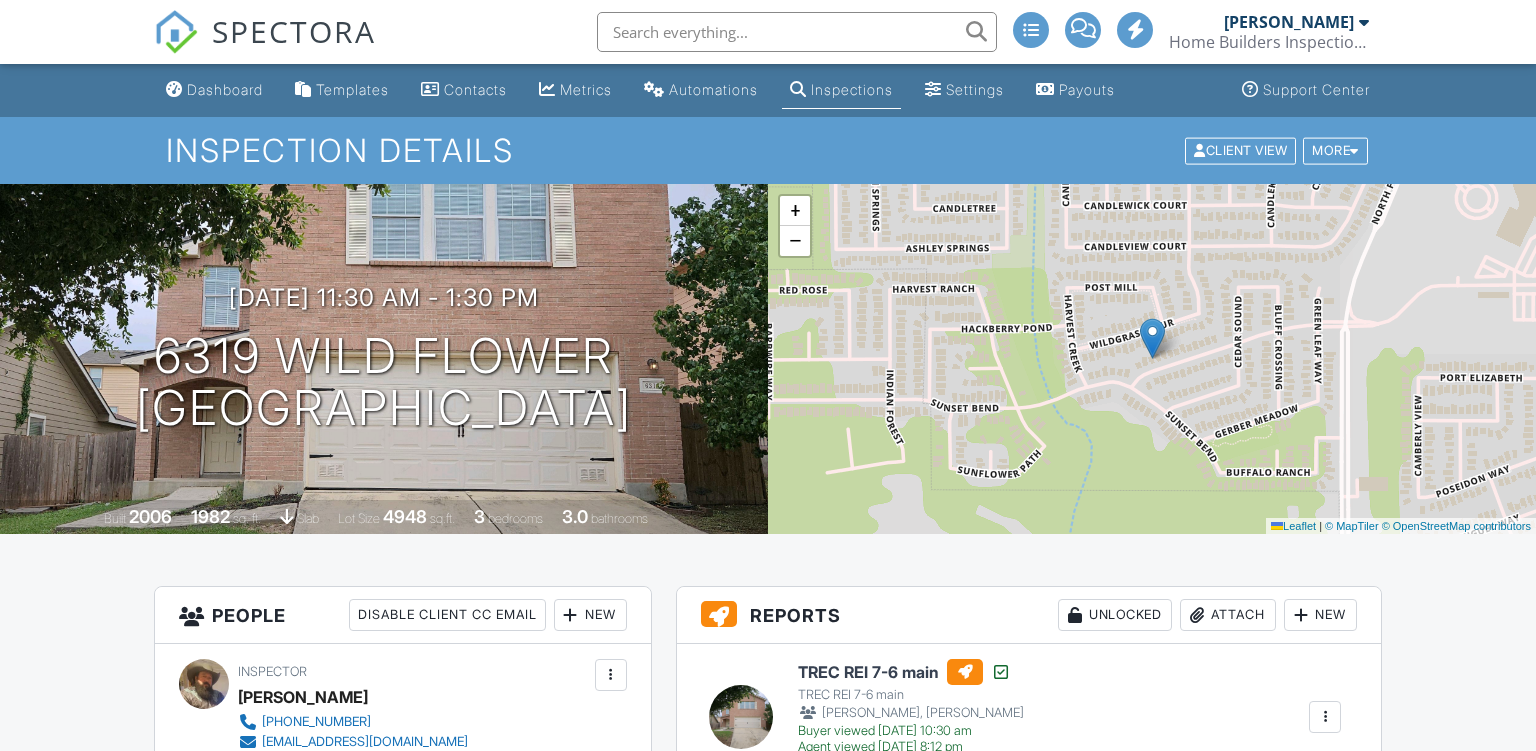 click on "New" at bounding box center (1320, 943) 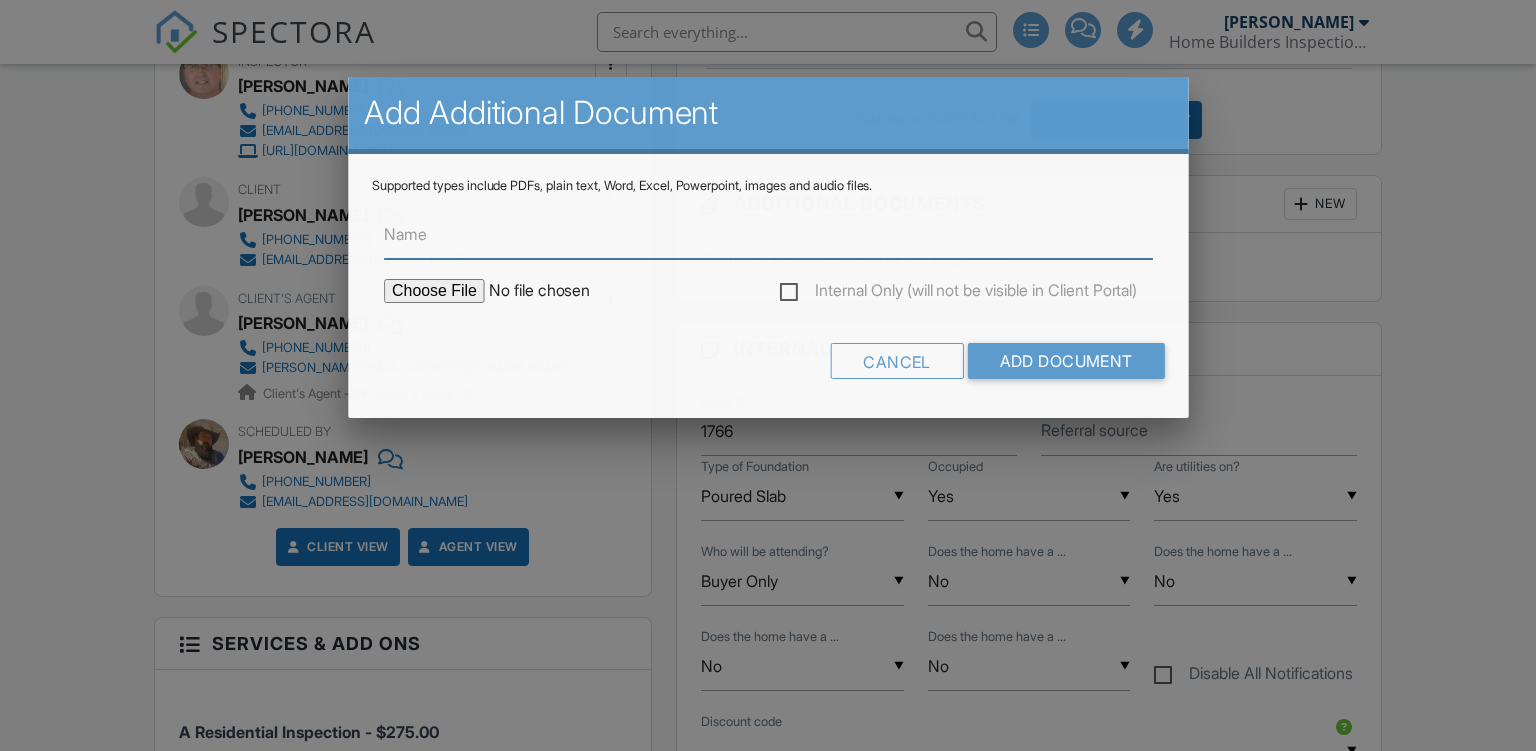 scroll, scrollTop: 739, scrollLeft: 0, axis: vertical 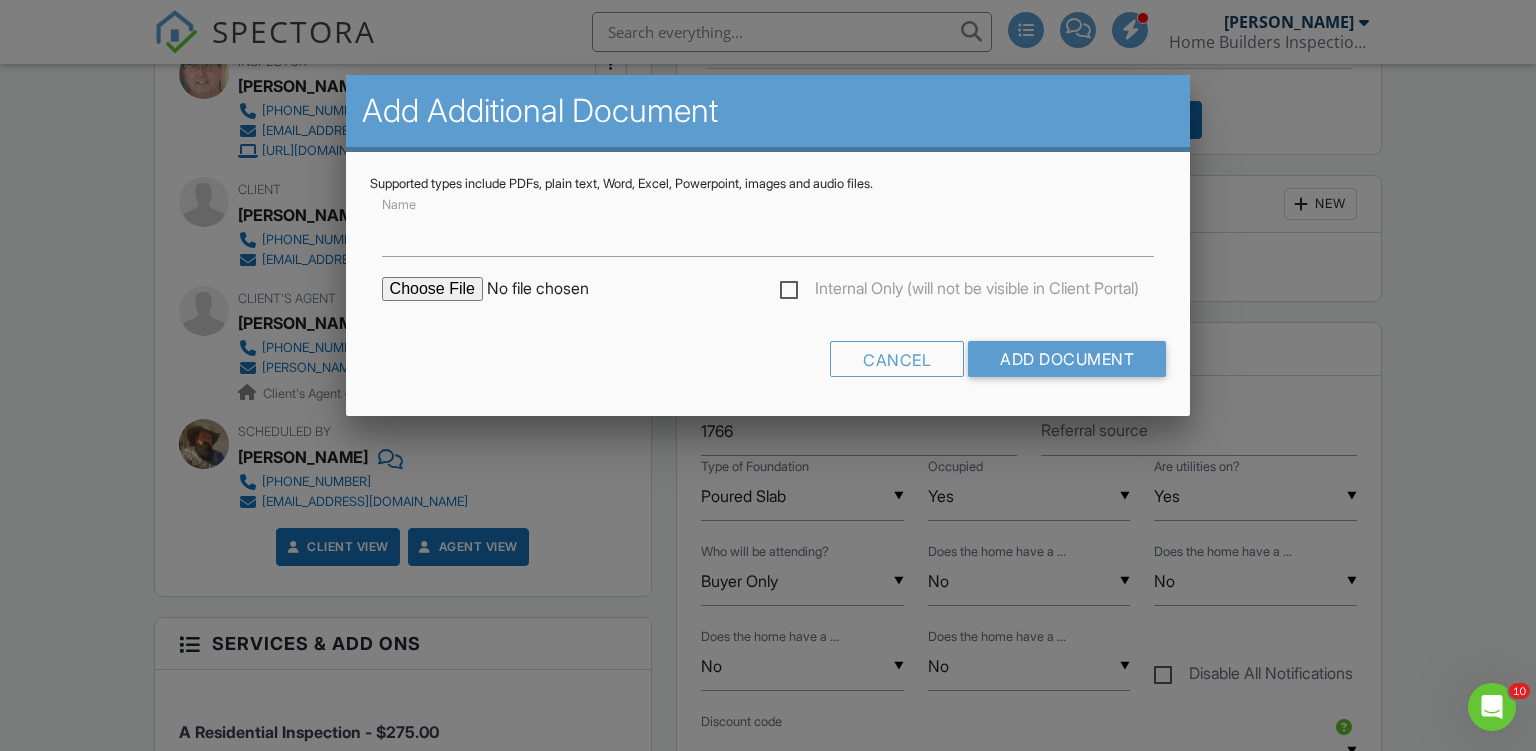 click at bounding box center [552, 289] 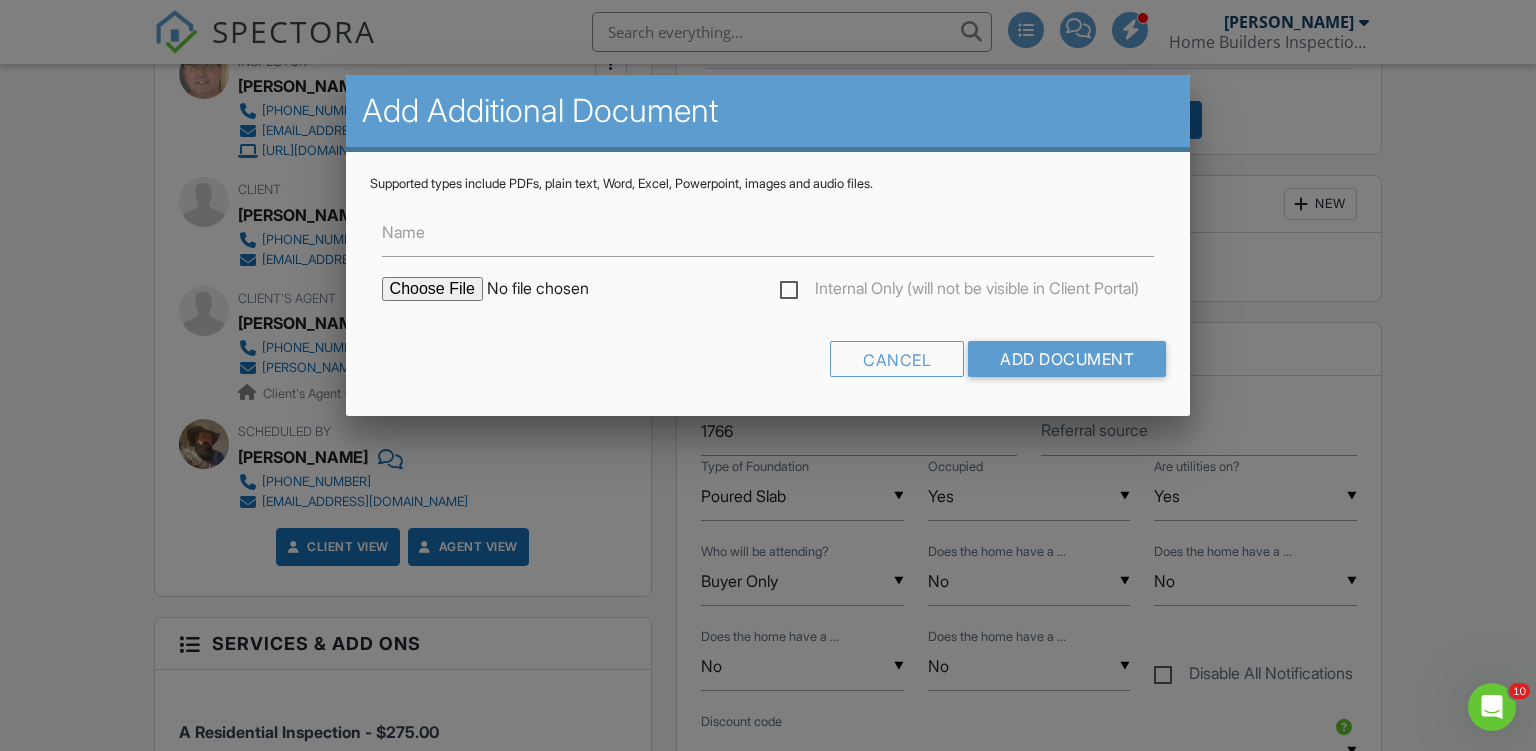 type on "C:\fakepath\6319 wildflower way.pdf" 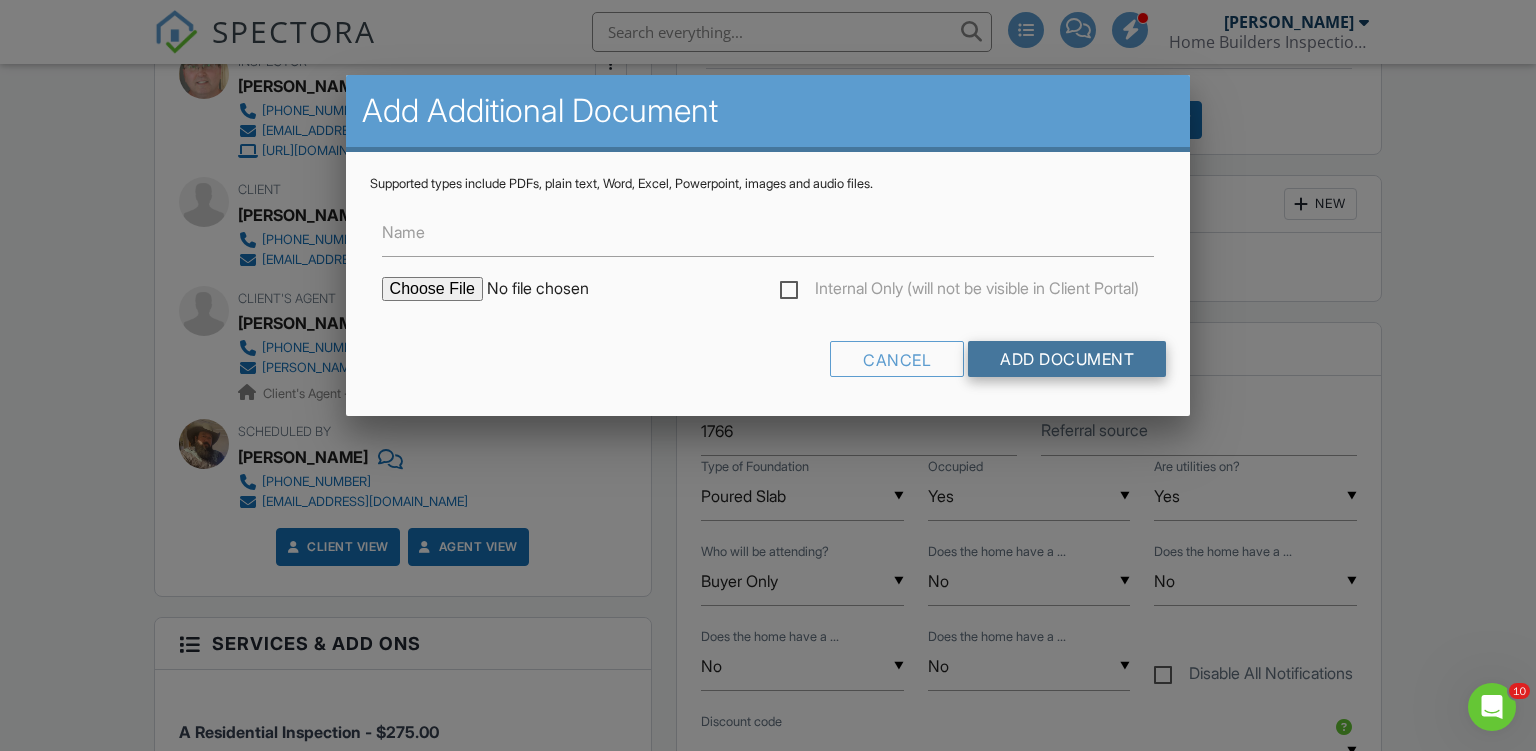 click on "Add Document" at bounding box center [1067, 359] 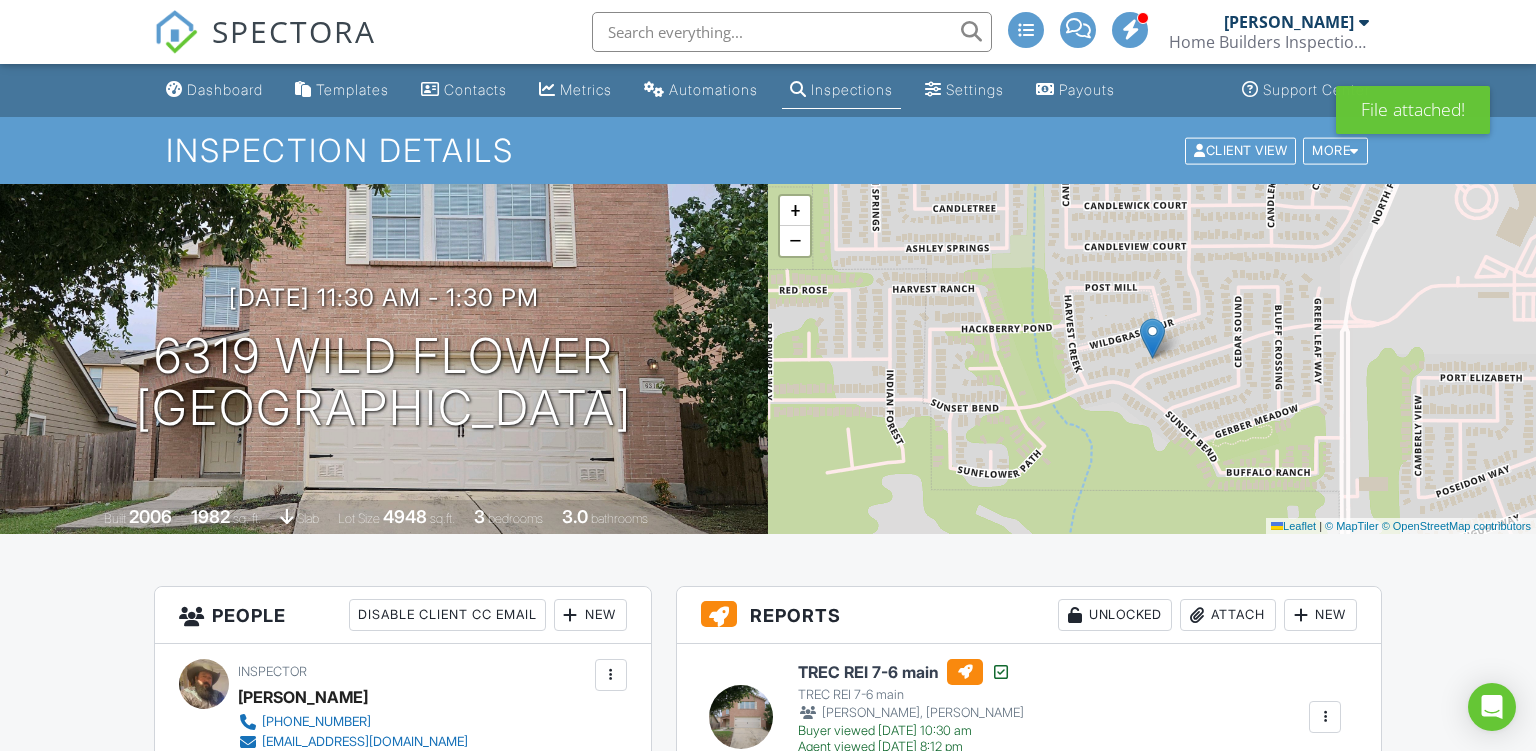 scroll, scrollTop: 0, scrollLeft: 0, axis: both 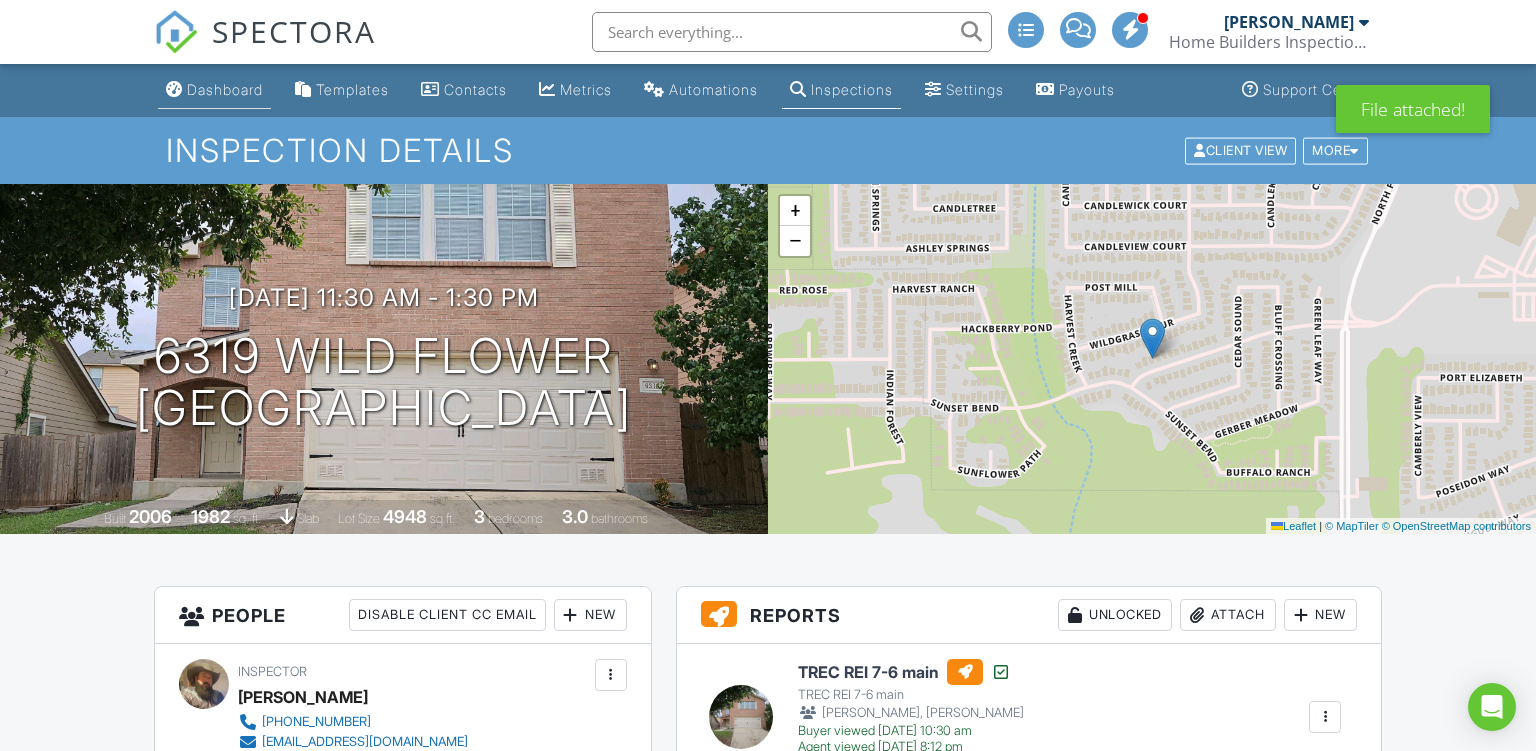 click on "Dashboard" at bounding box center (225, 89) 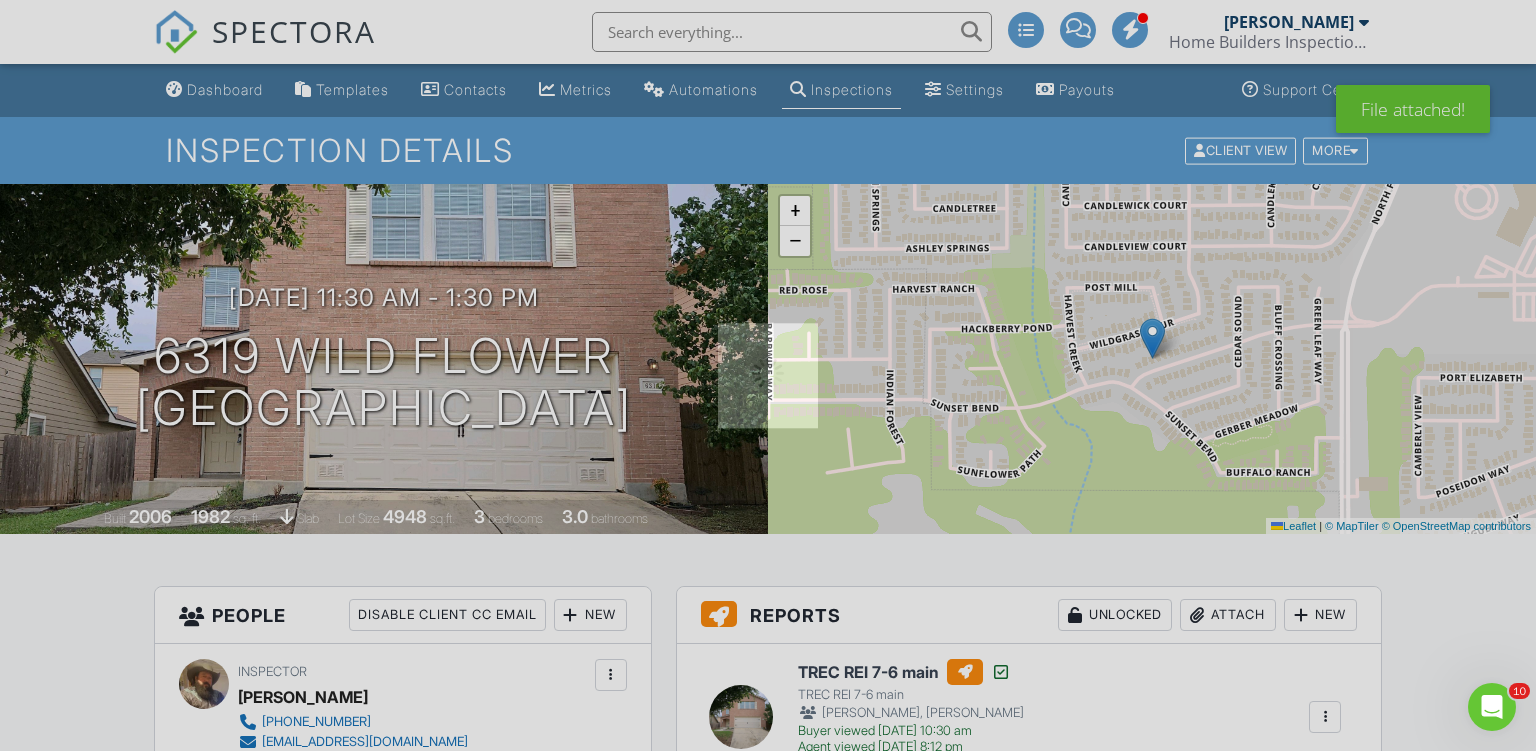 scroll, scrollTop: 0, scrollLeft: 0, axis: both 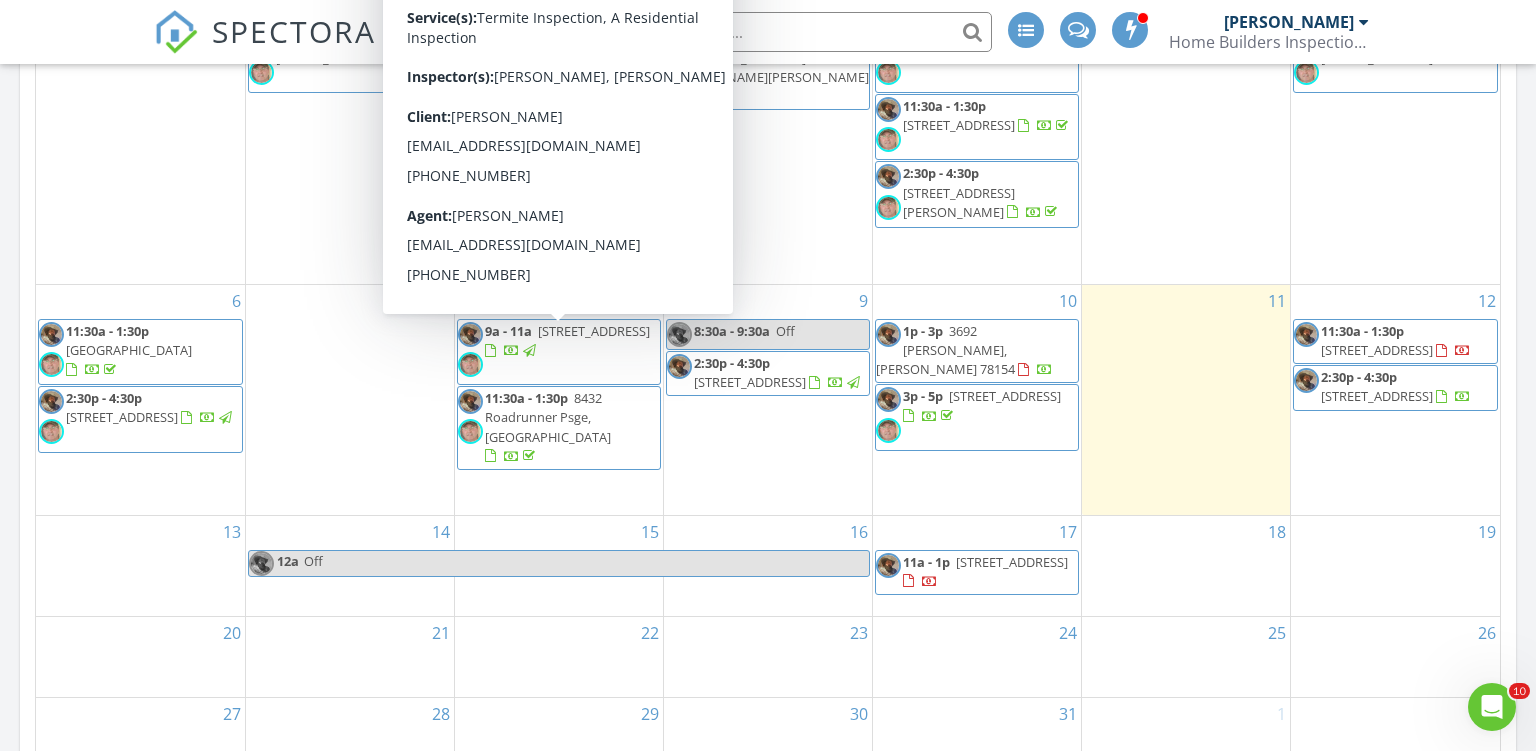 click on "2116 Turkey Ledge St, San Antonio 78232" at bounding box center (594, 331) 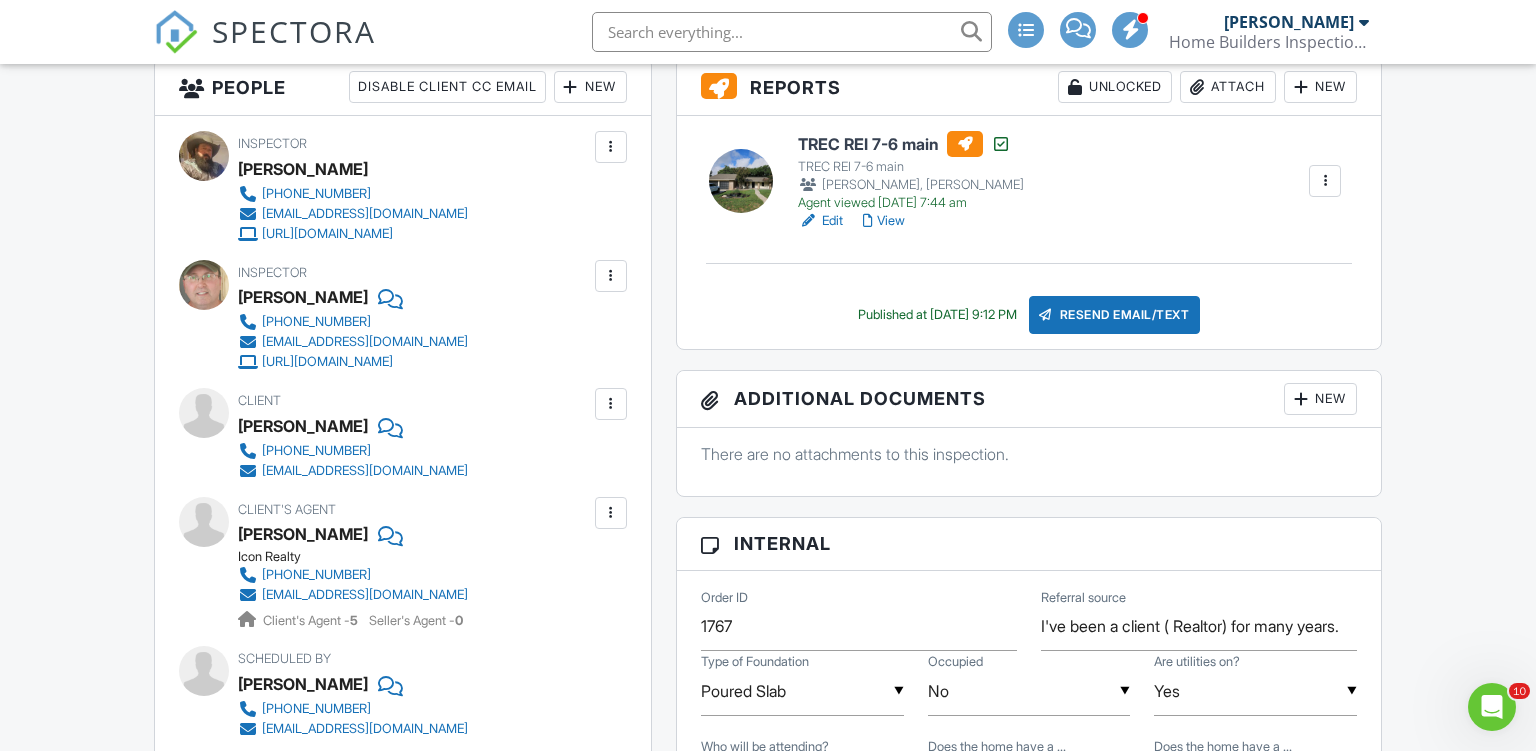 scroll, scrollTop: 0, scrollLeft: 0, axis: both 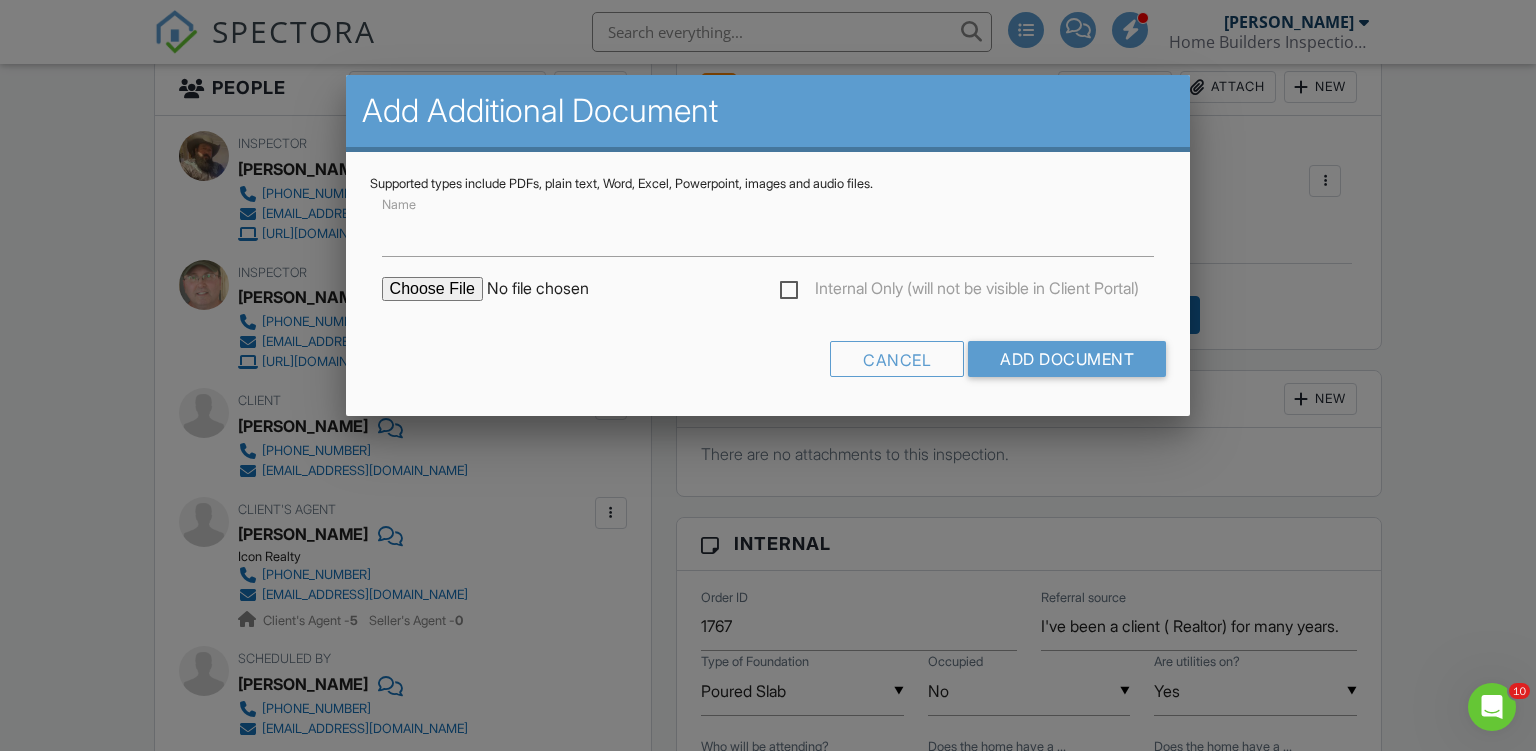 click at bounding box center (552, 289) 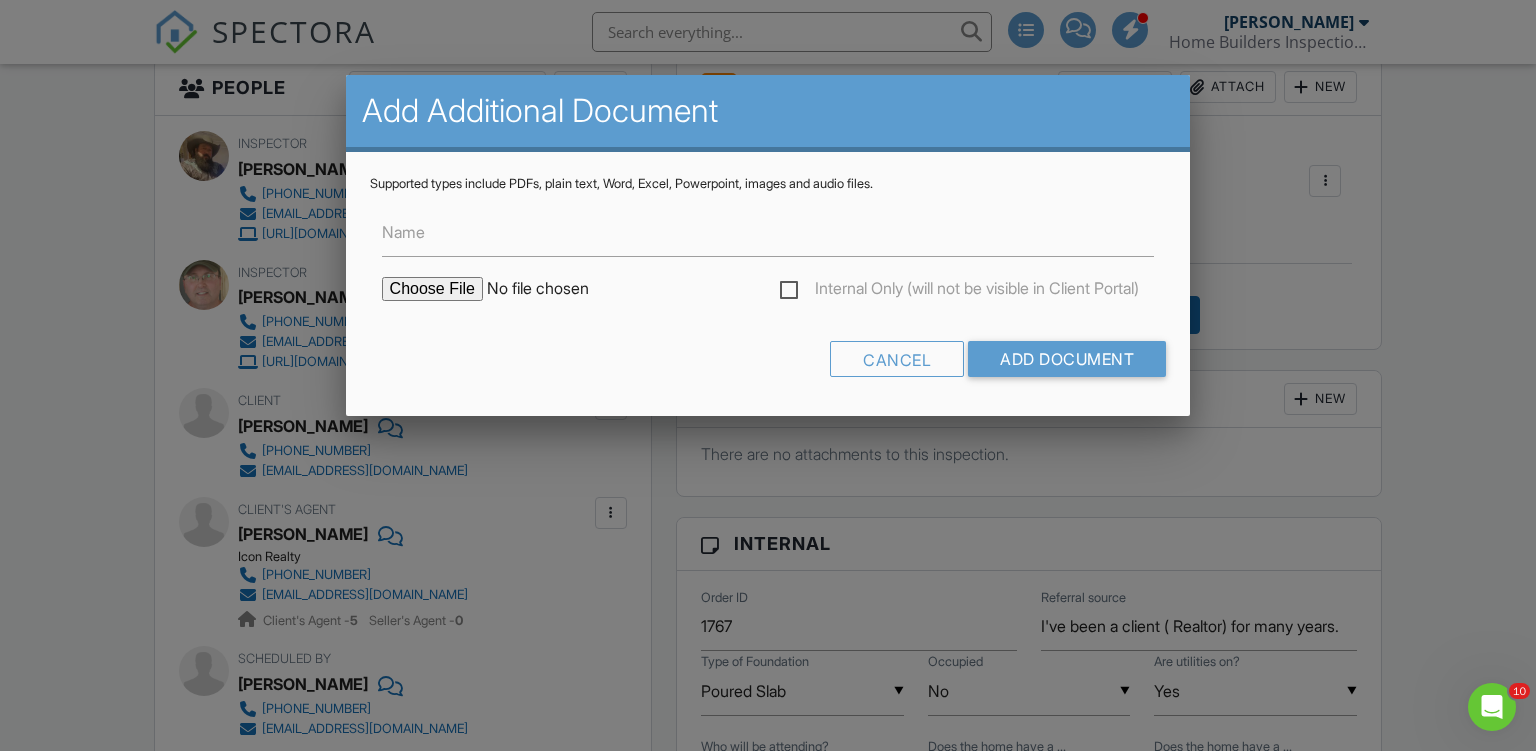 type on "C:\fakepath\2116 Turkey Ledge.pdf" 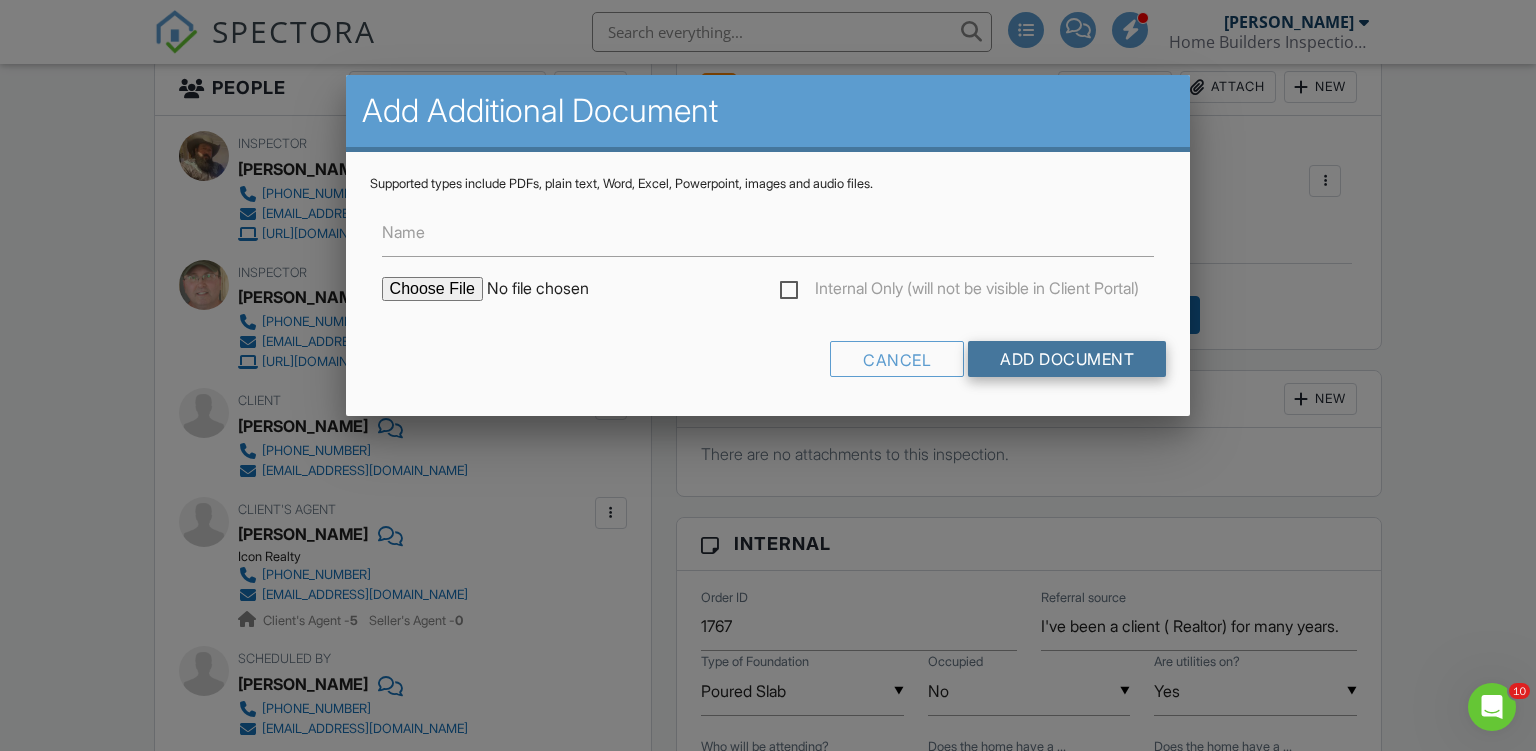 click on "Add Document" at bounding box center (1067, 359) 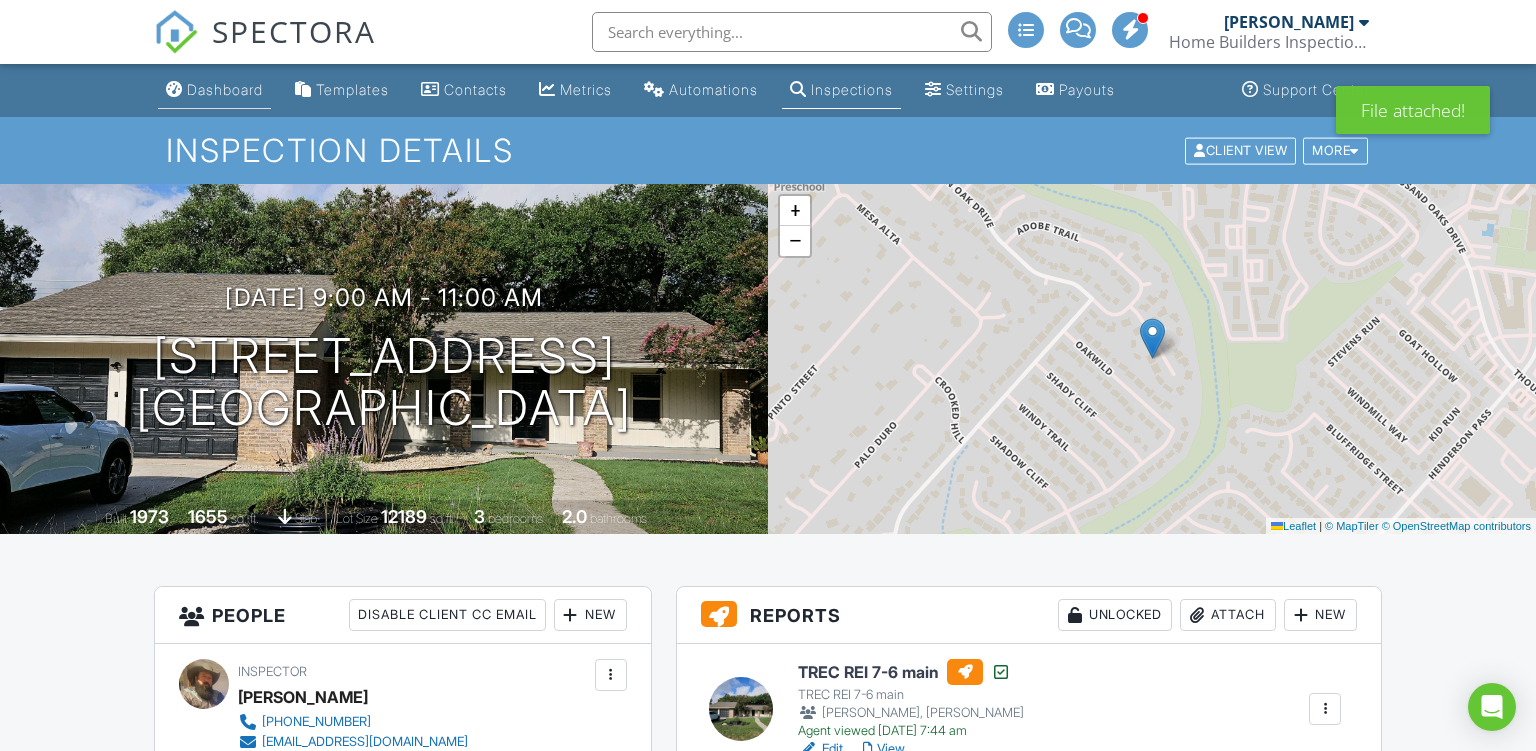 click on "Dashboard" at bounding box center [225, 89] 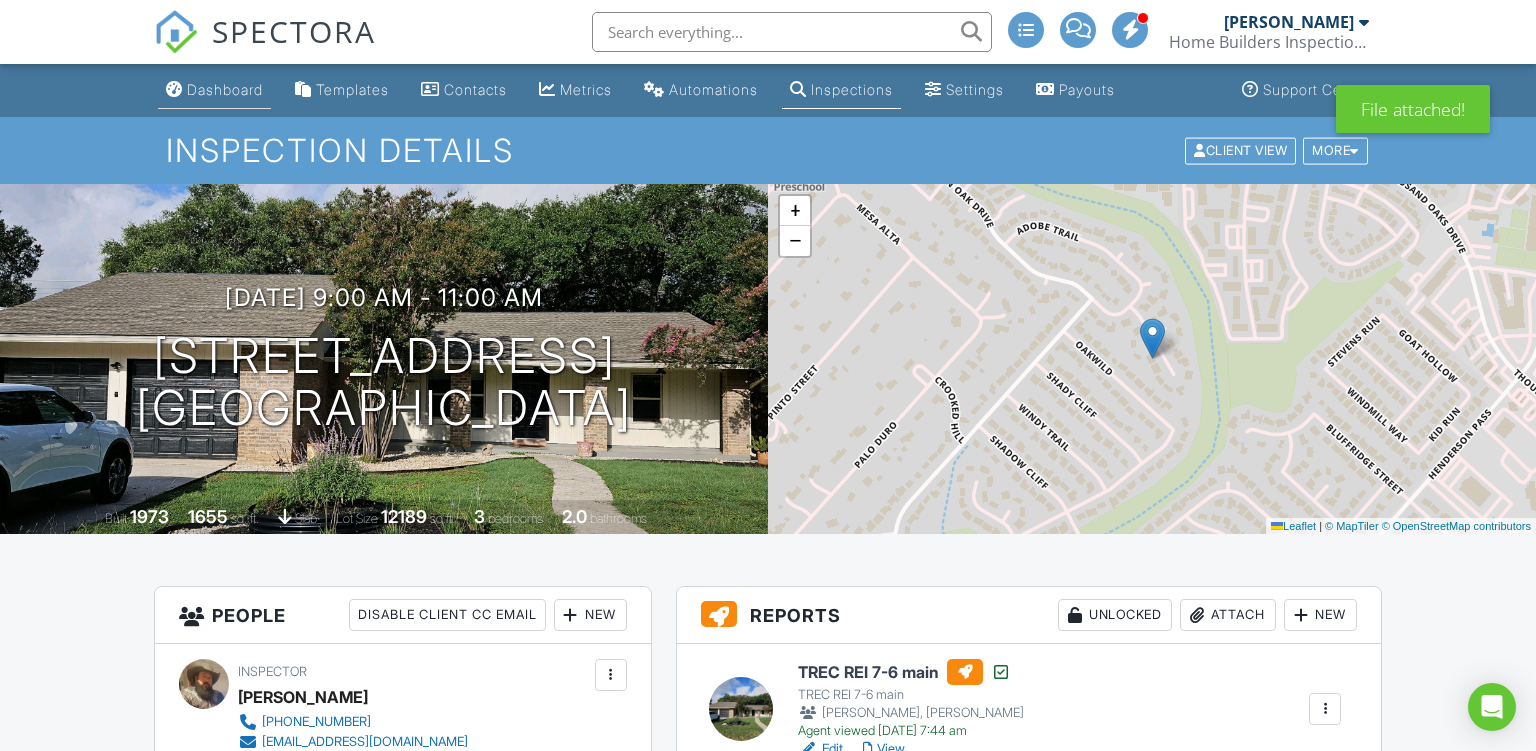 scroll, scrollTop: 0, scrollLeft: 0, axis: both 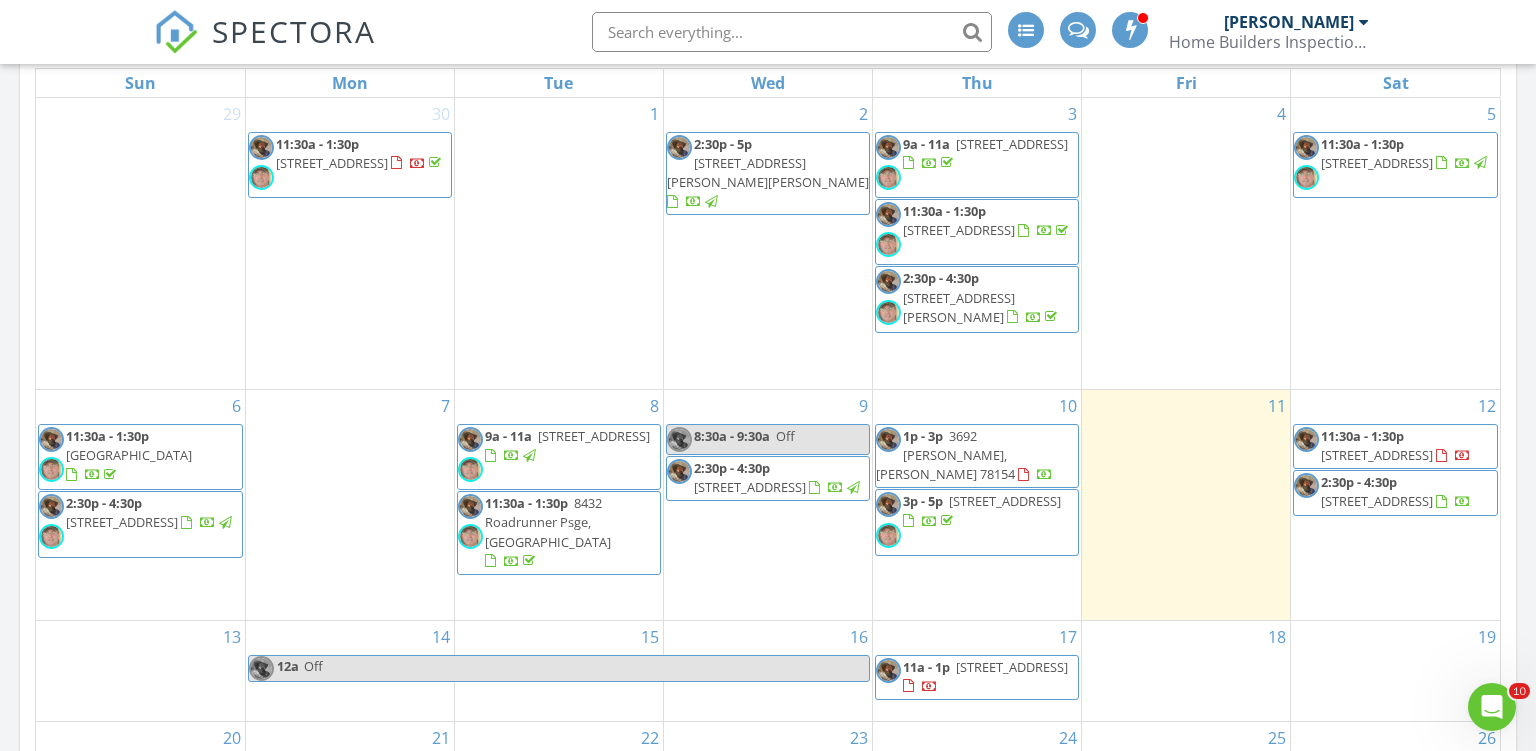 click on "7427 Vega Gap, San Antonio 78252" at bounding box center (959, 307) 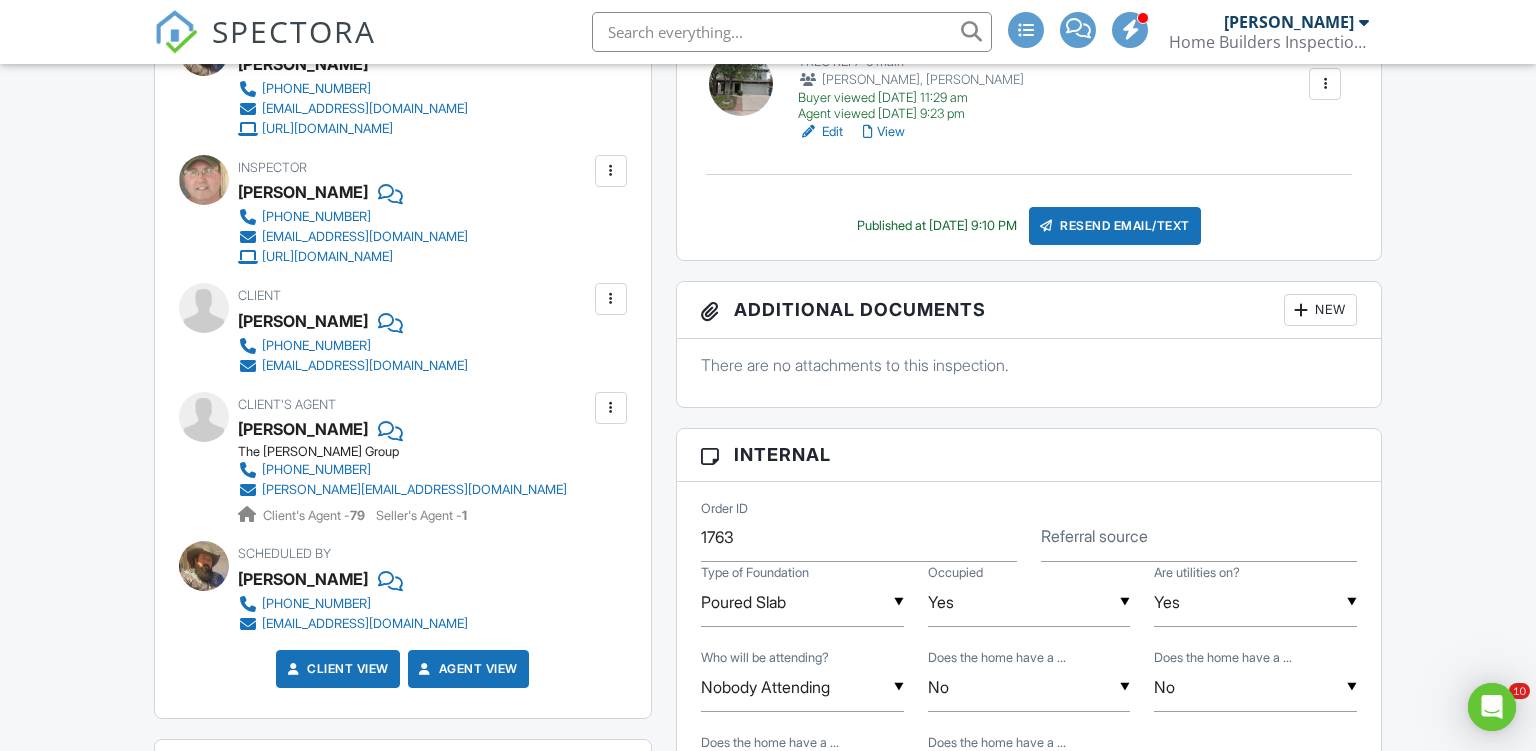 scroll, scrollTop: 0, scrollLeft: 0, axis: both 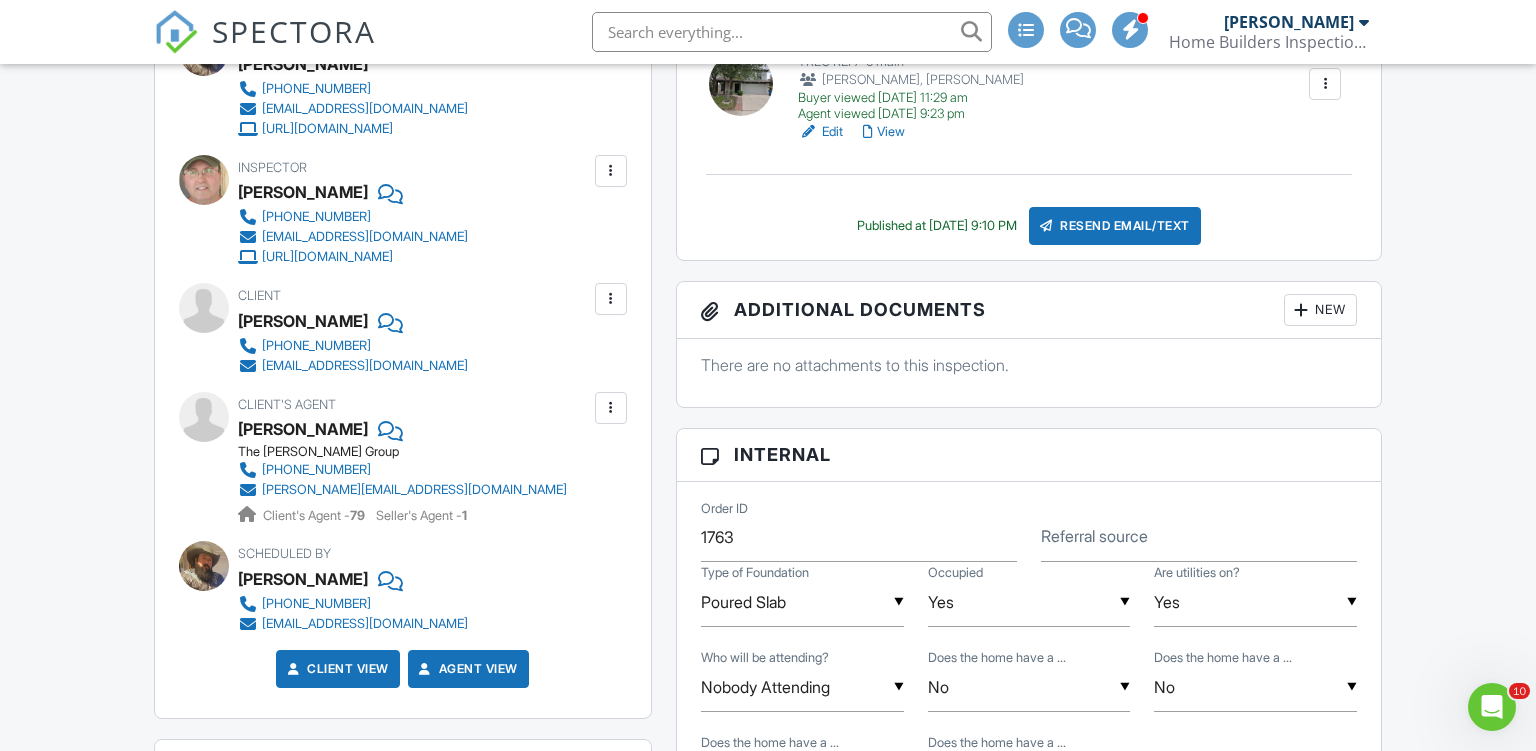 click on "New" at bounding box center [1320, 310] 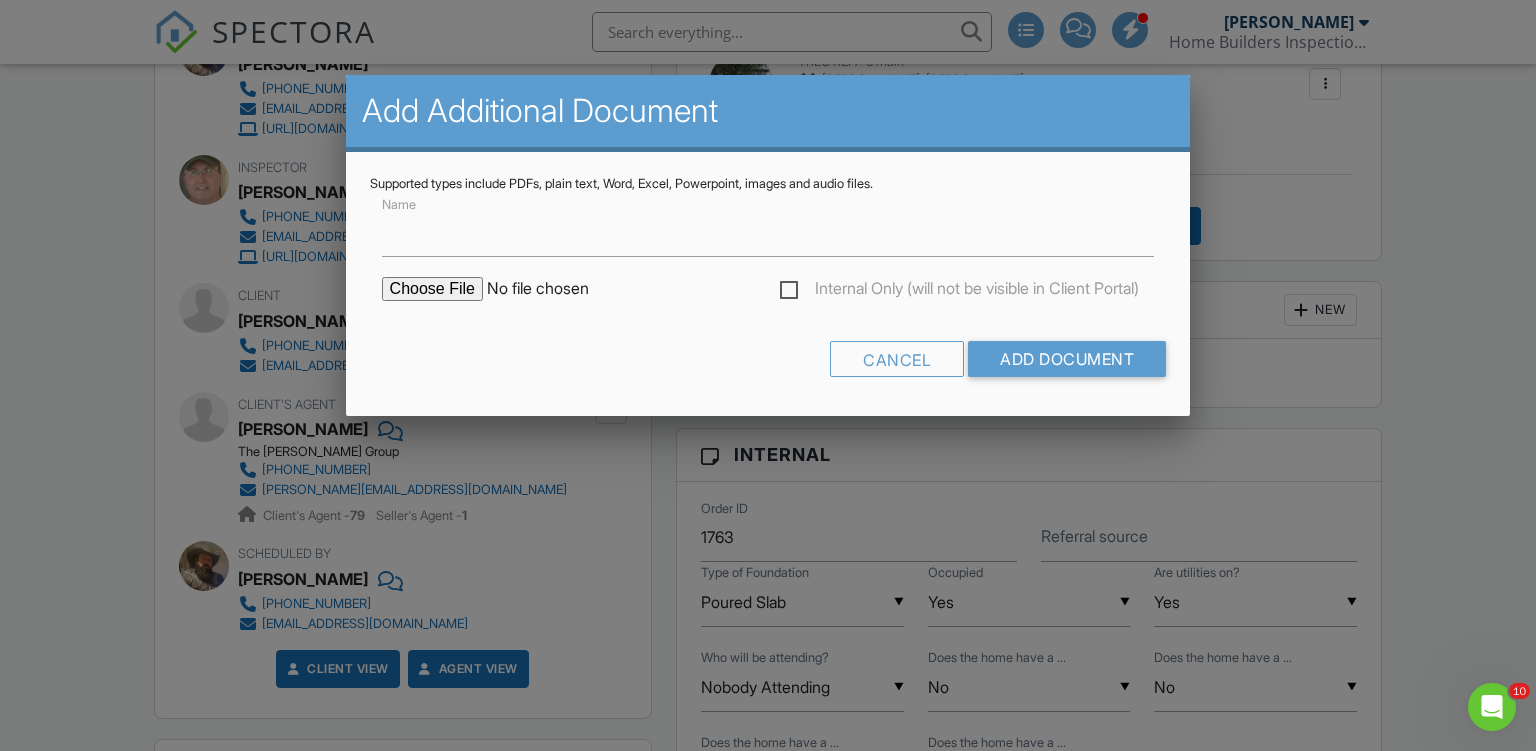 click at bounding box center (552, 289) 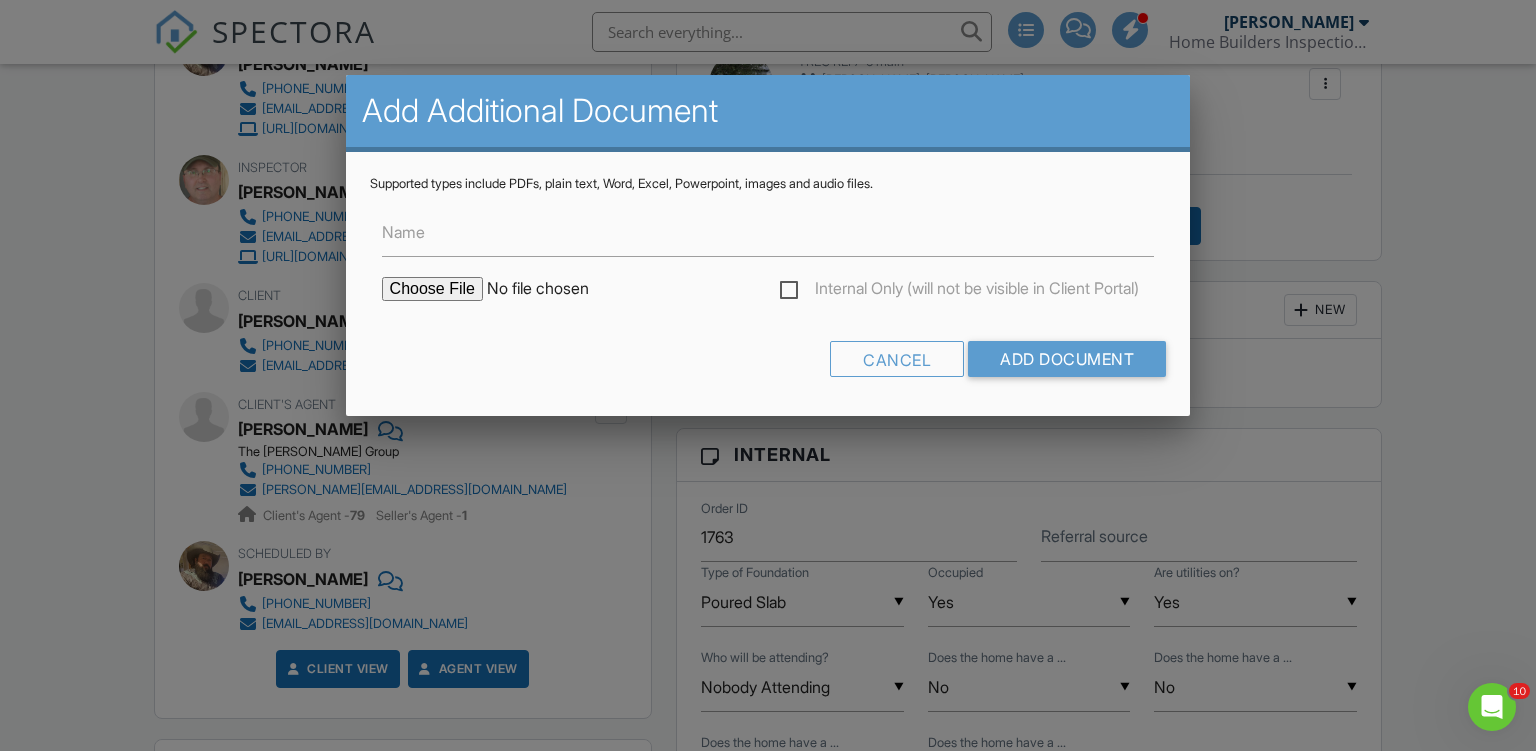 type on "C:\fakepath\7427 VEGAS GAP.pdf" 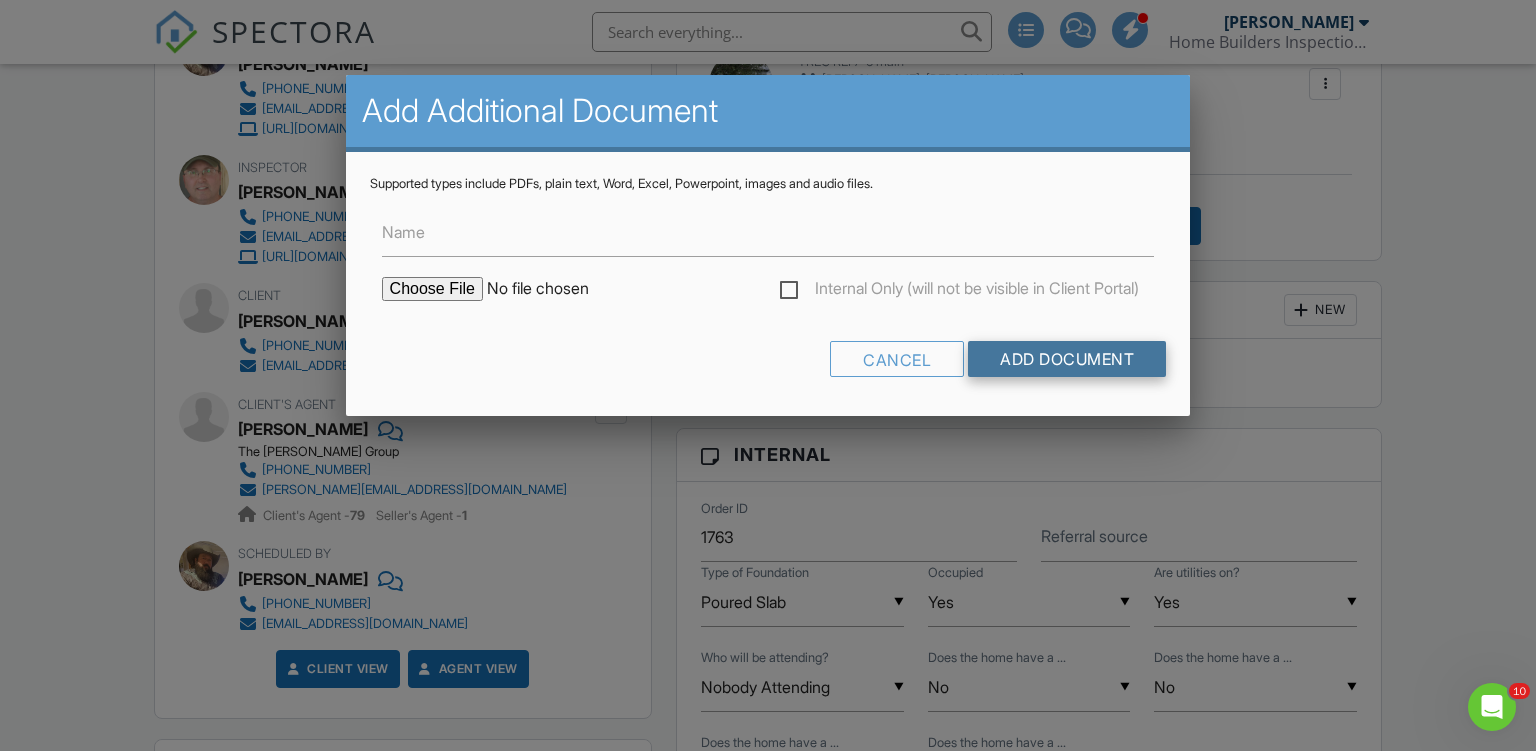 click on "Add Document" at bounding box center [1067, 359] 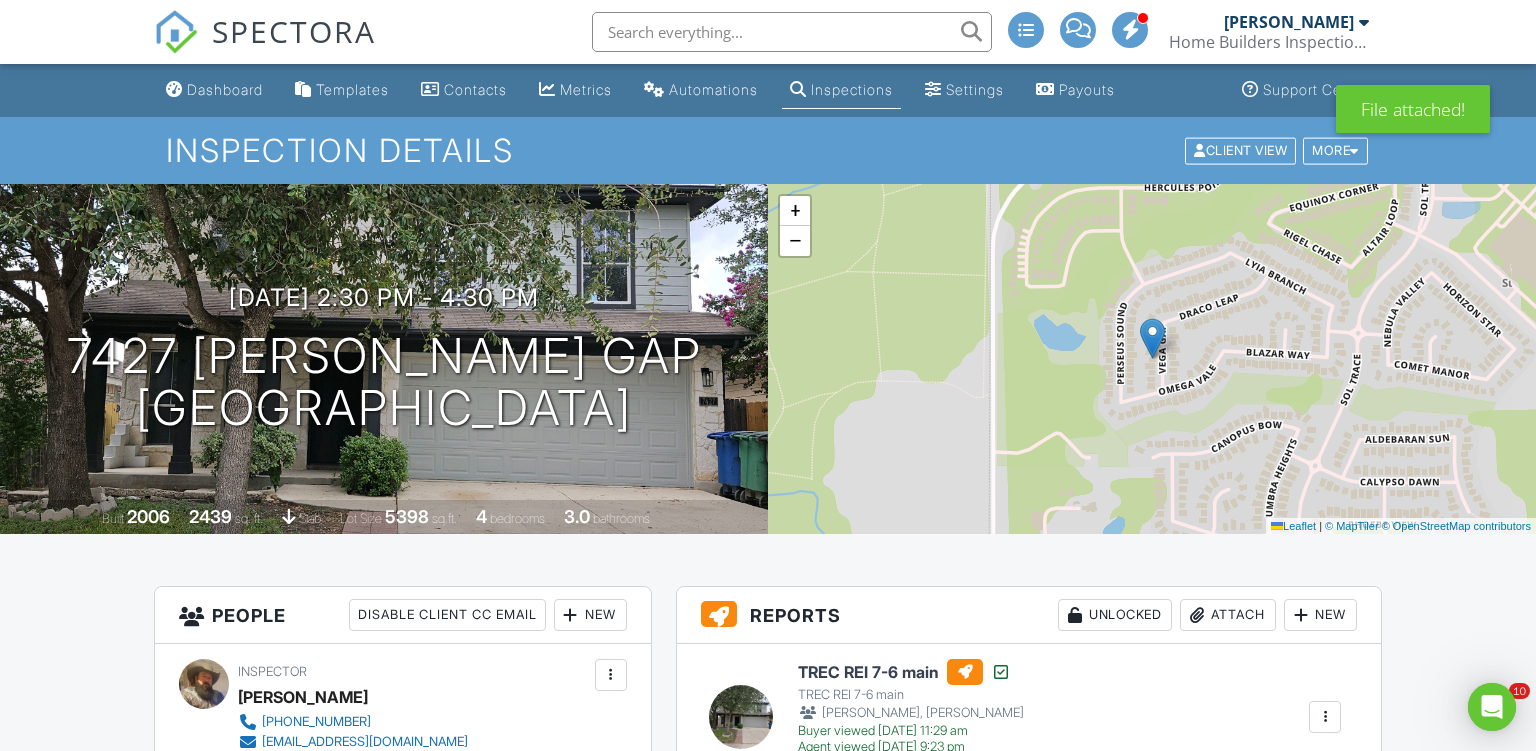 scroll, scrollTop: 0, scrollLeft: 0, axis: both 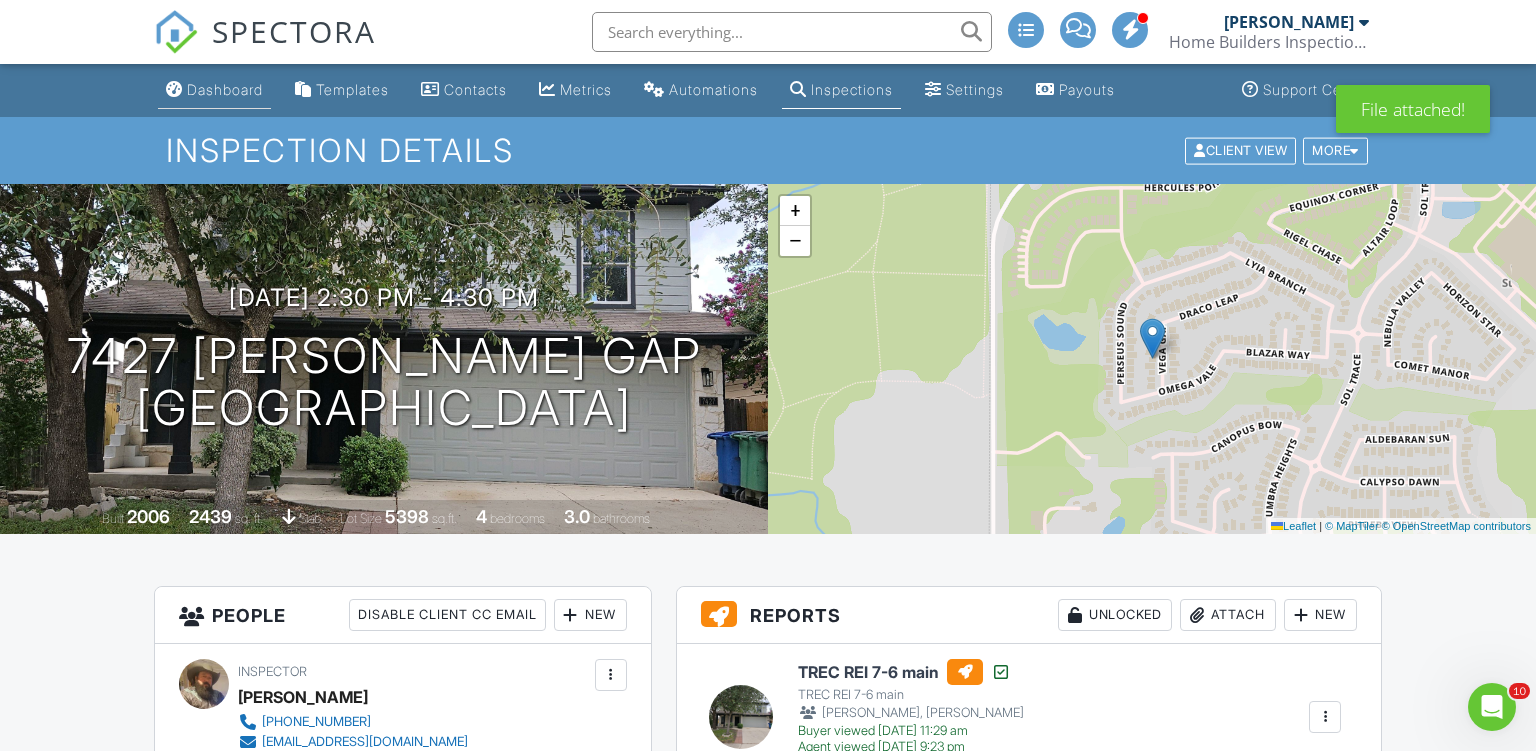 click on "Dashboard" at bounding box center (225, 89) 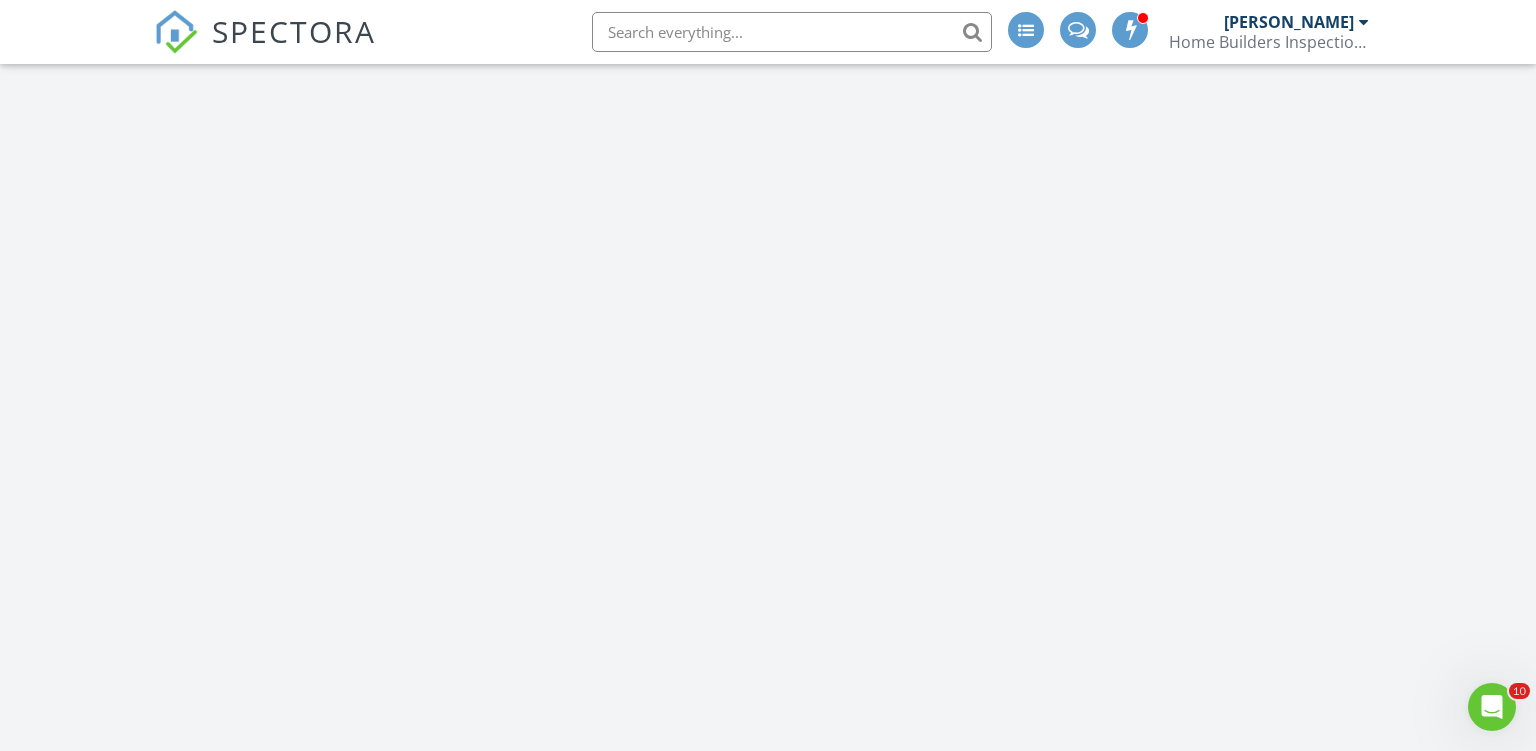 scroll, scrollTop: 161, scrollLeft: 0, axis: vertical 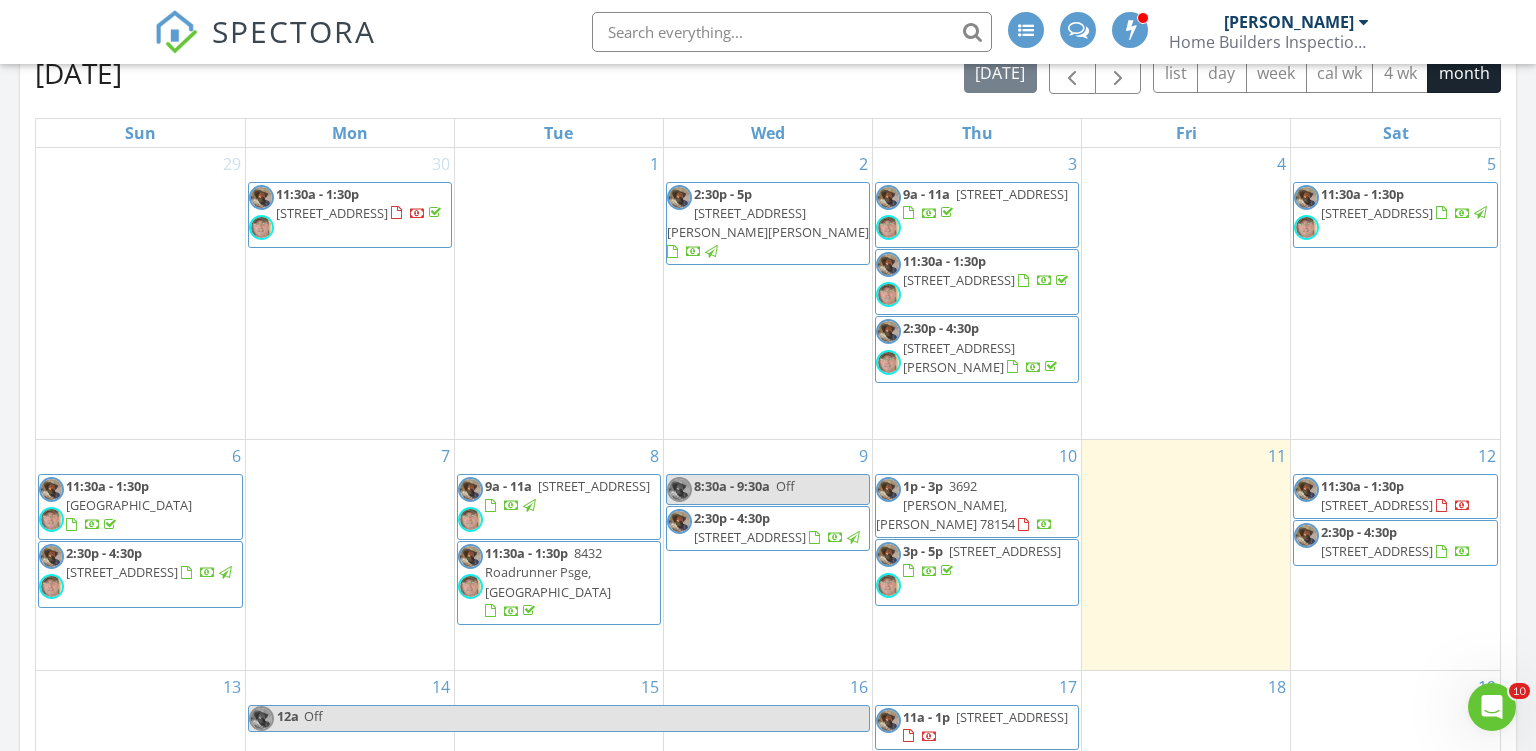 click on "9a - 11a
3539 York Crest, San Antonio 78245" at bounding box center (977, 215) 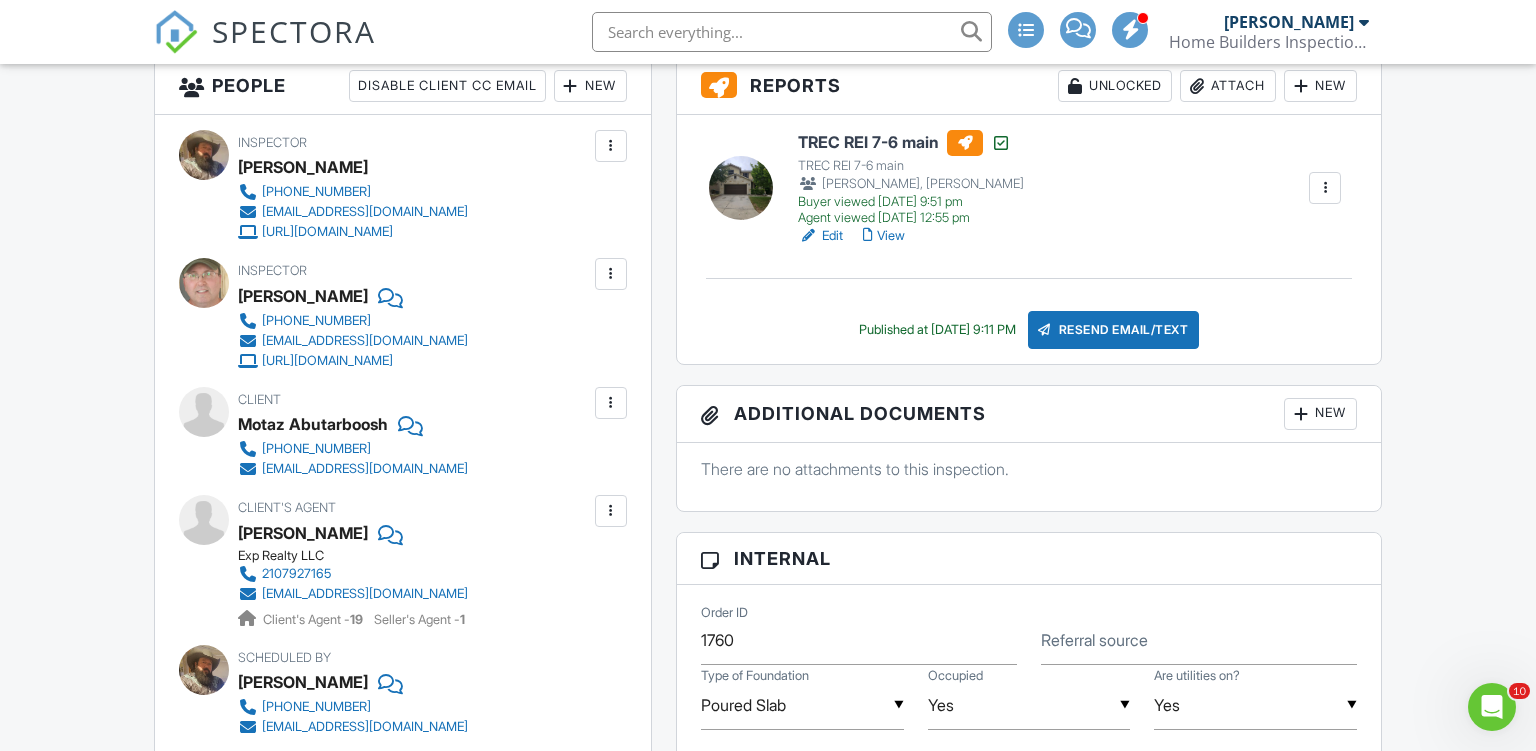 scroll, scrollTop: 0, scrollLeft: 0, axis: both 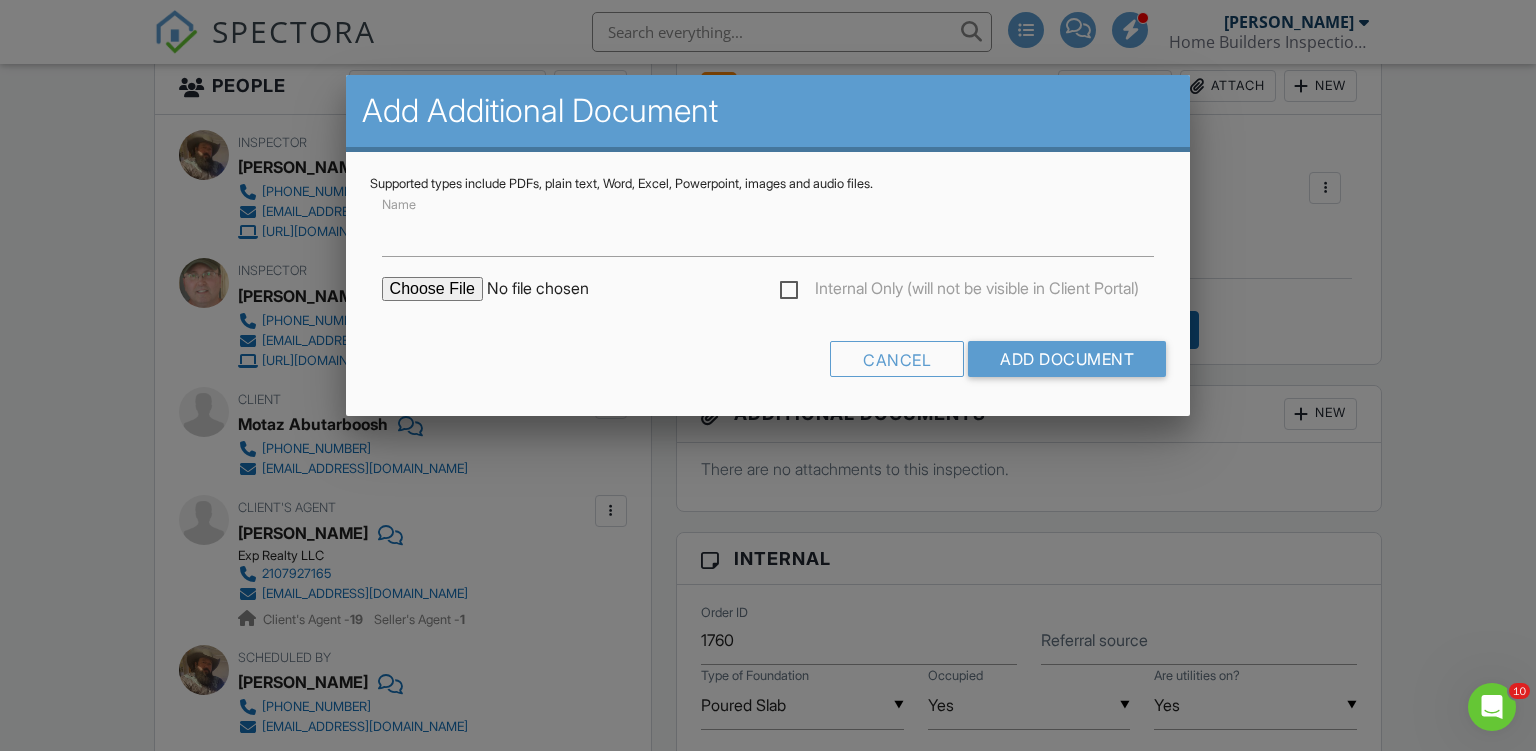 click at bounding box center [552, 289] 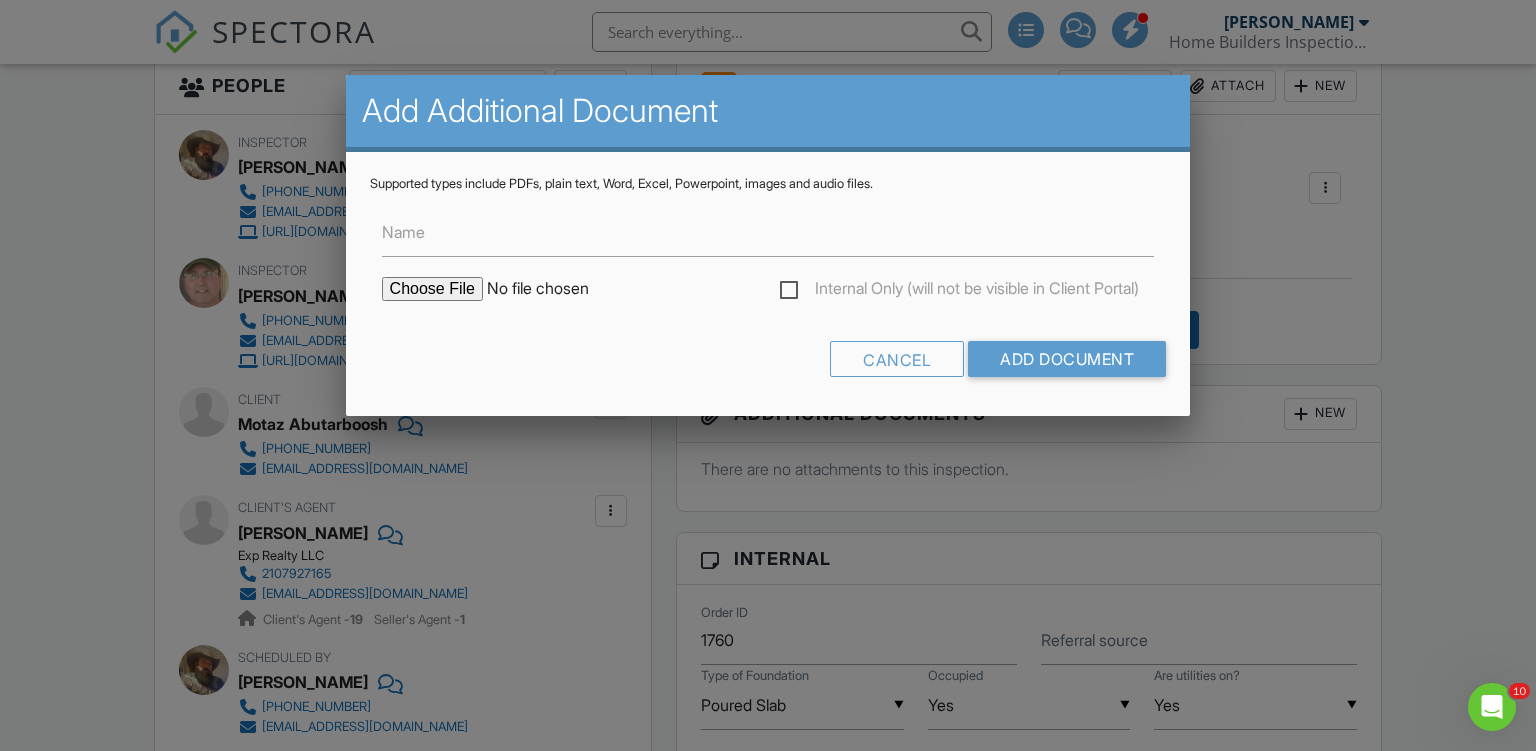 type on "C:\fakepath\3539 YORK CREST.pdf" 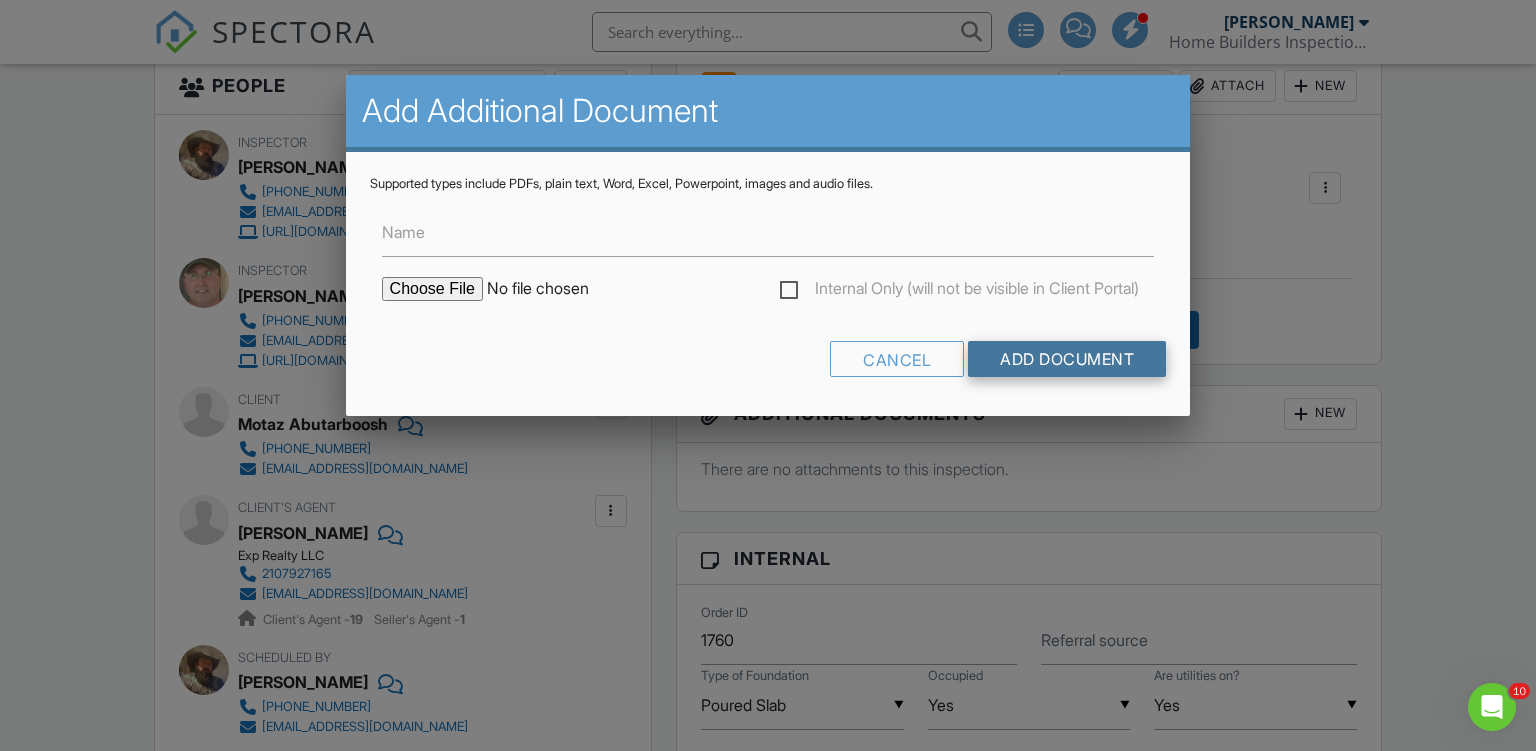 click on "Add Document" at bounding box center [1067, 359] 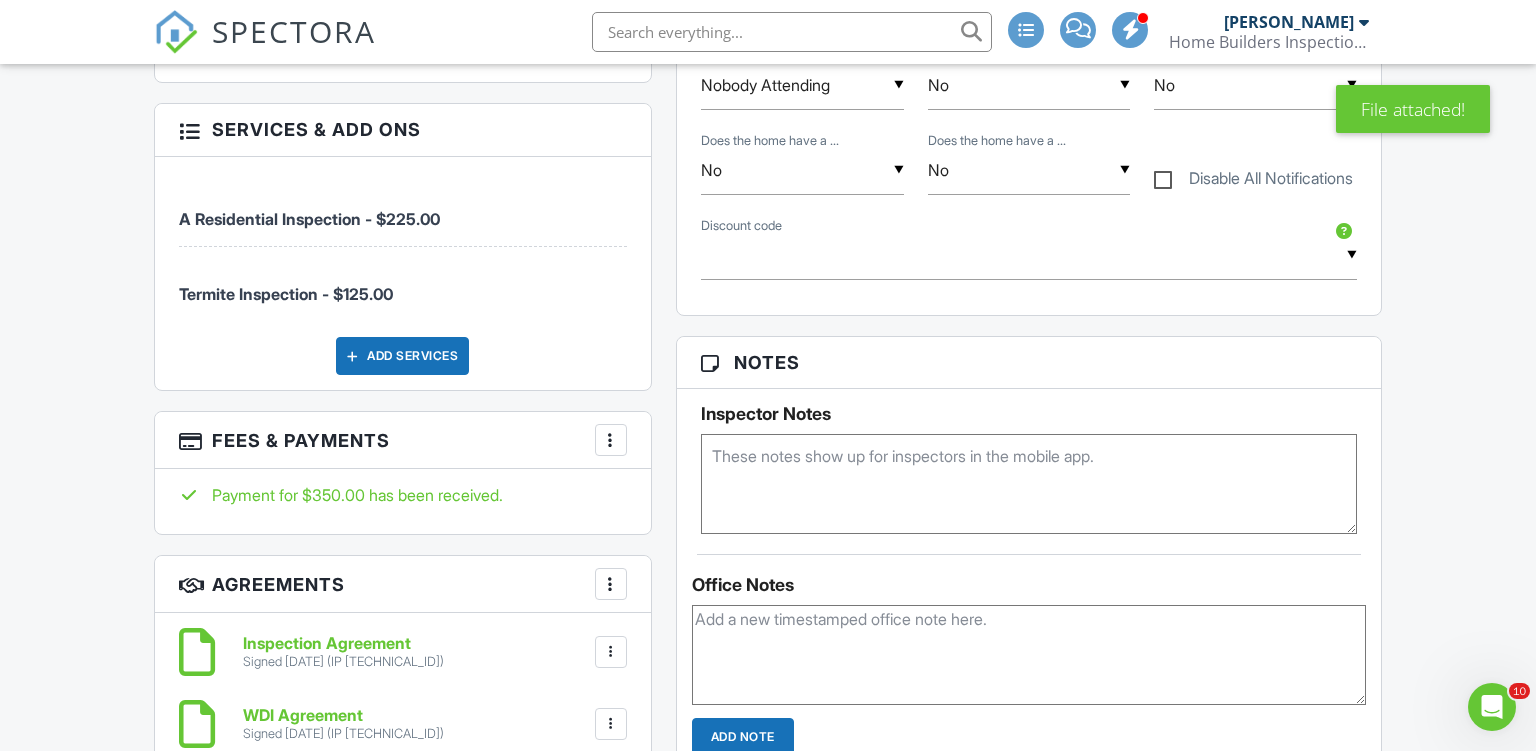 scroll, scrollTop: 2112, scrollLeft: 0, axis: vertical 